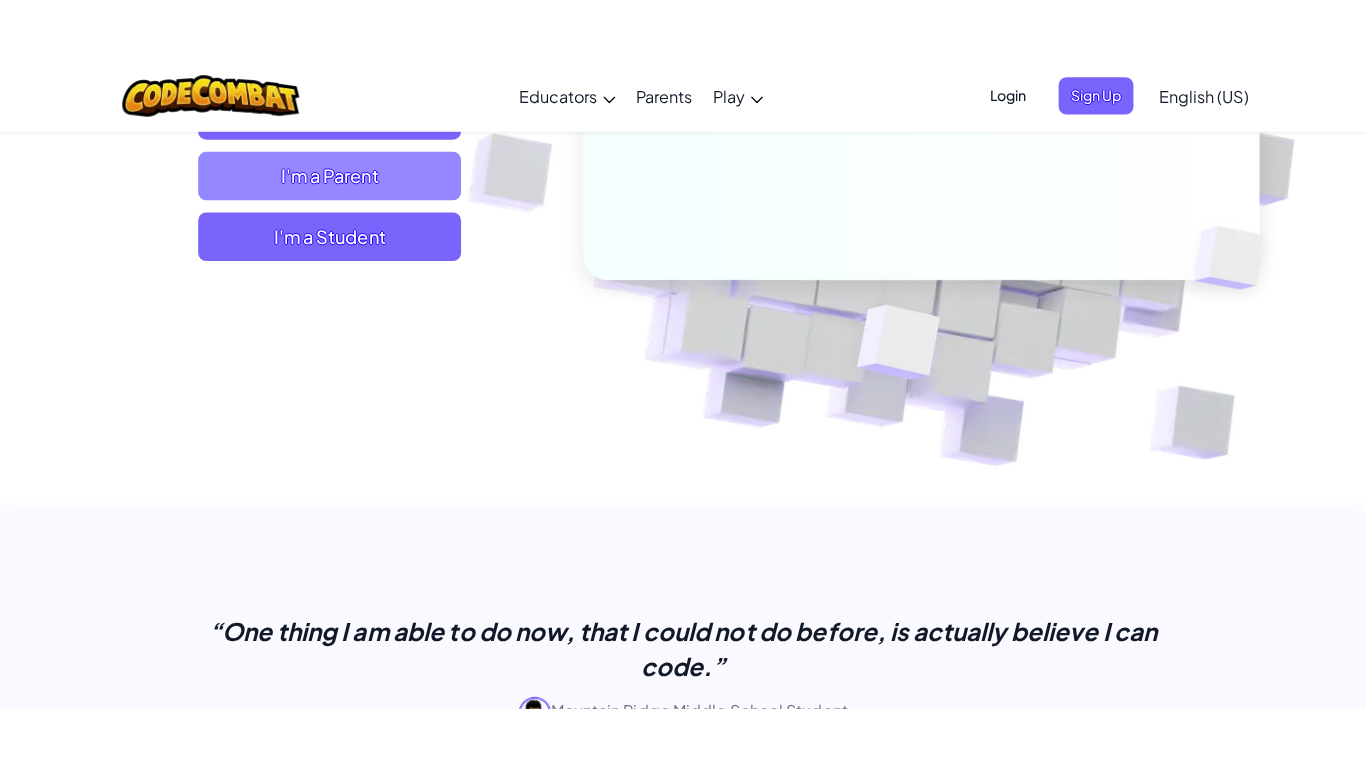 scroll, scrollTop: 0, scrollLeft: 0, axis: both 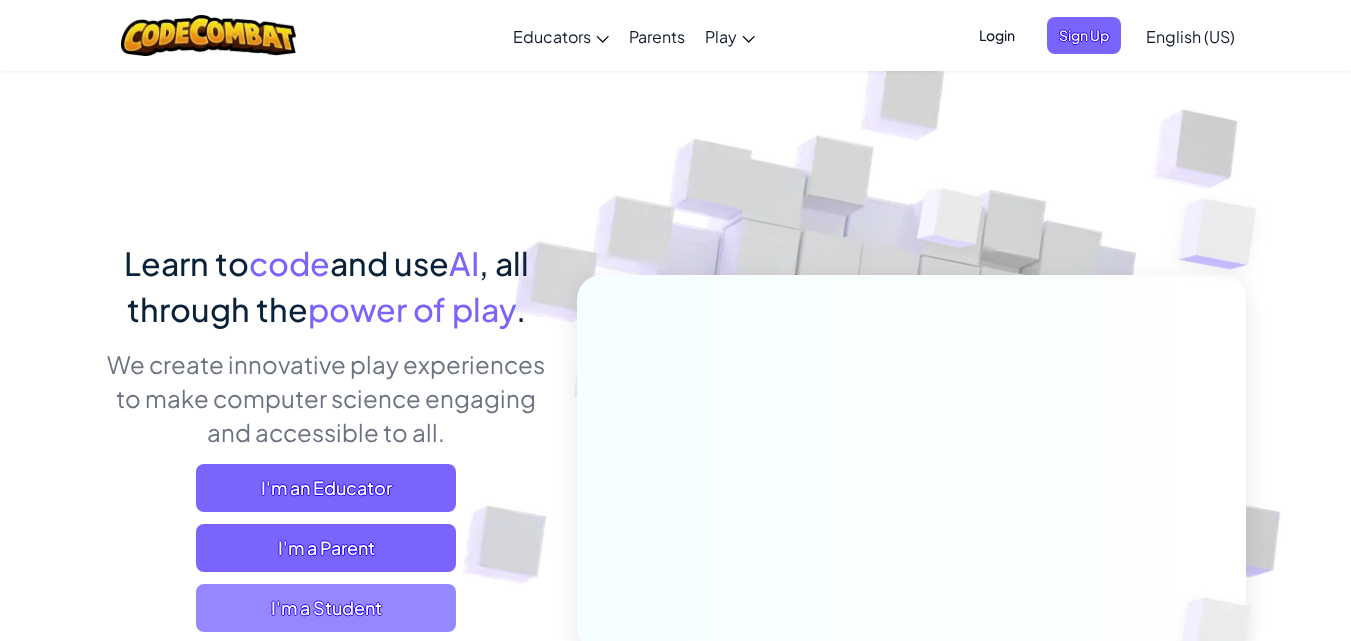 click on "I'm a Student" at bounding box center (326, 608) 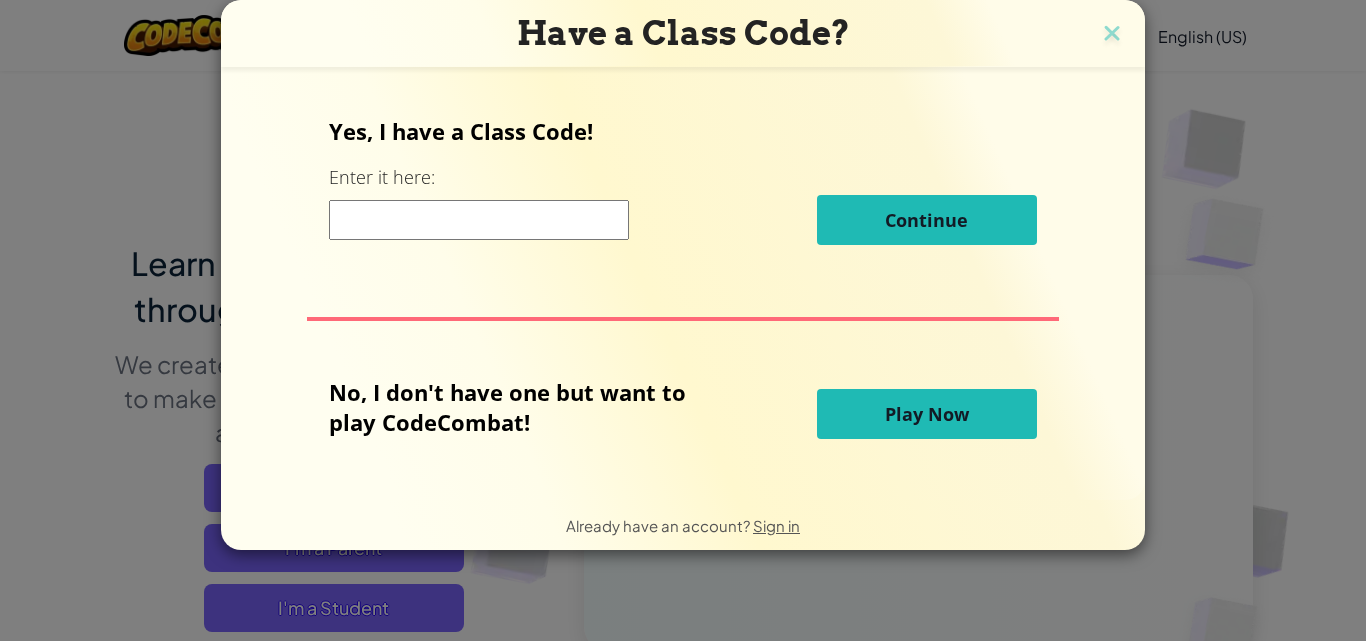 click on "Play Now" at bounding box center (927, 414) 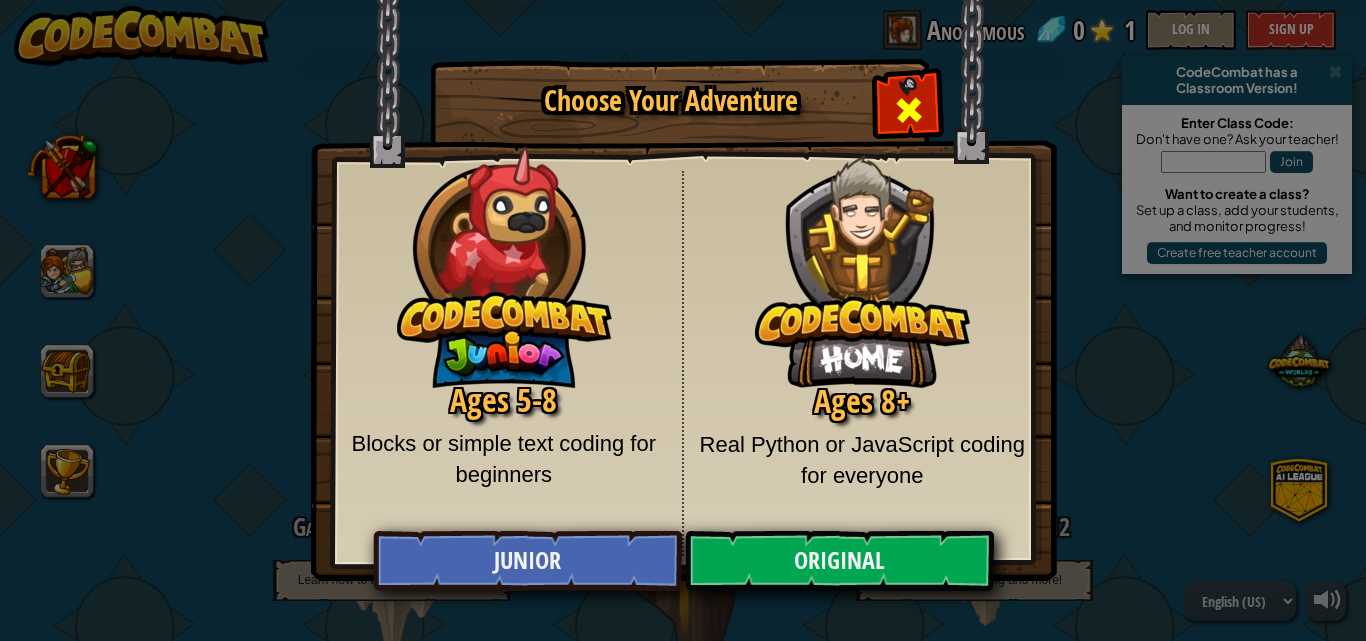 click at bounding box center (908, 107) 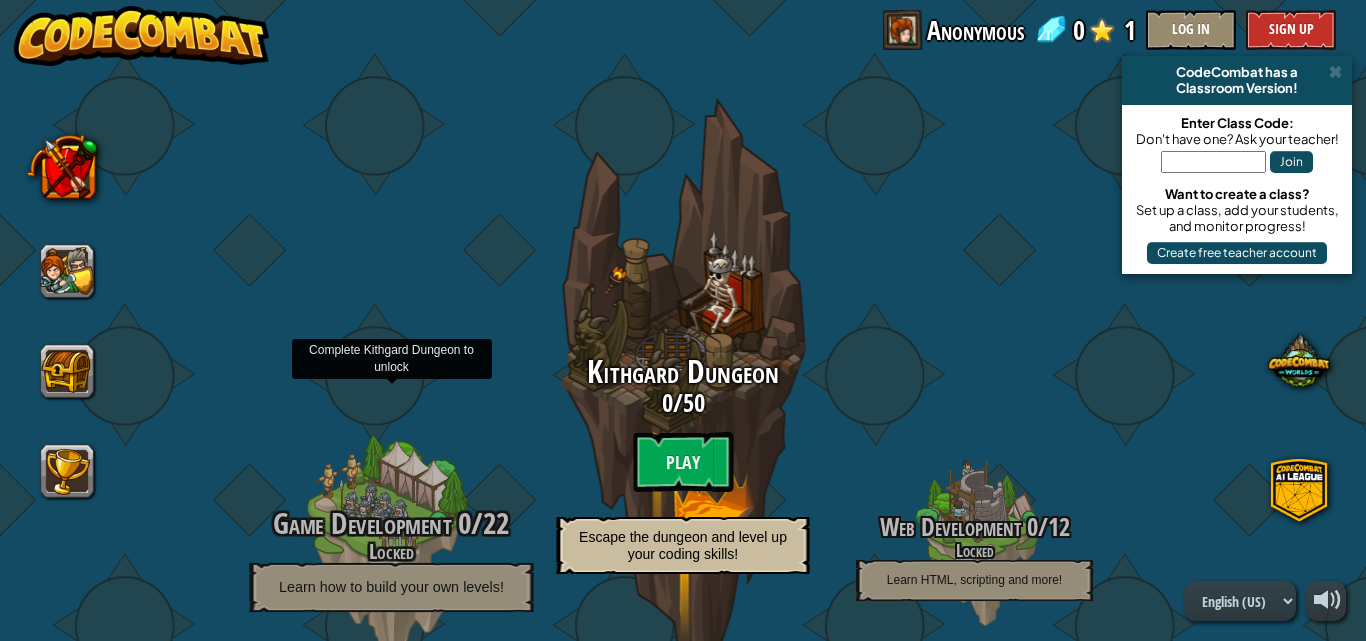 click at bounding box center (391, 545) 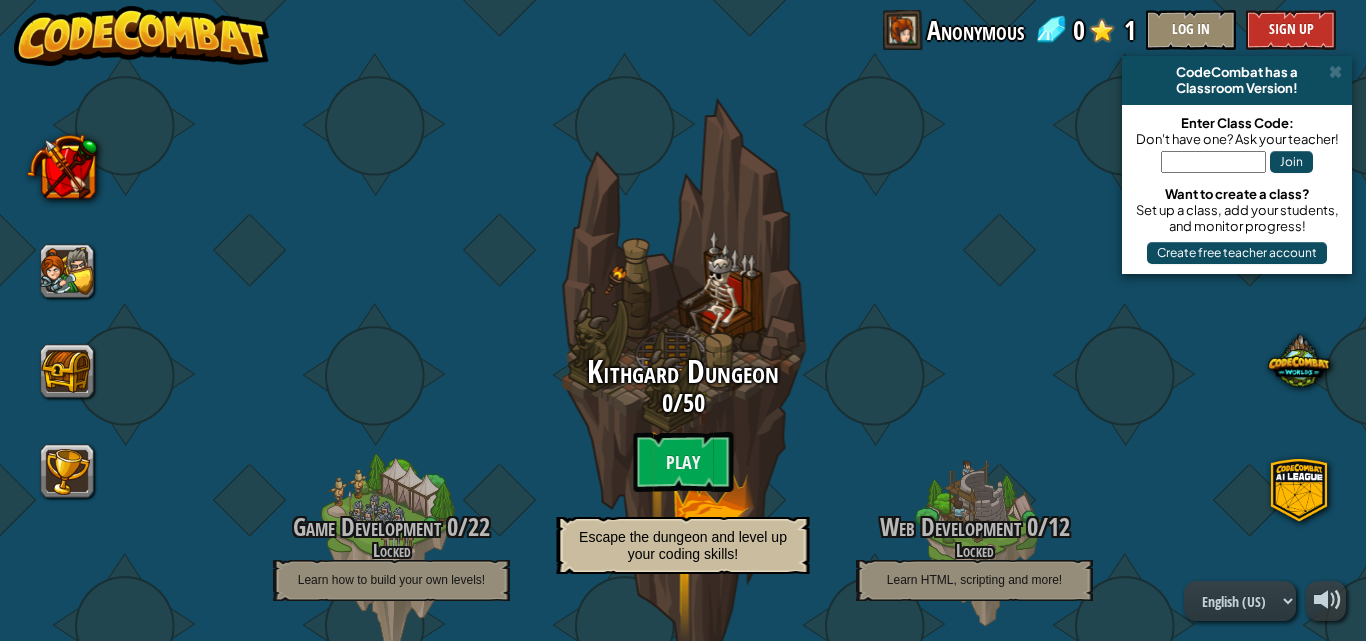 click on "Game Development 0 / 22 Locked Learn how to build your own levels! Kithgard Dungeon 0 / 50 Play Escape the dungeon and level up your coding skills! Web Development 0 / 12 Locked Learn HTML, scripting and more! Game Development 2 0 / 28 Locked Simple AI Scripting, Customizable Units and Goals Backwoods Forest 0 / 122 Locked Outsmart ogres in the forest with conditional logic and procedural thinking! Web Development 2 0 / 22 Locked Keep learning HTML, scripting and more! Game Development 3 0 / 11 Locked Learn how to make your own games! Sarven Desert 0 / 97 Locked Unlock the desert’s mysteries with mathematical calculations and complex conditions. Cloudrip Mountain 0 / 115 Locked Advance your coding skills by traversing treacherous peaks and data structures. Kelvintaph Glacier 0 / 48 Locked Use abstract data structures to solve the glacier’s coolest puzzles." at bounding box center (683, 1535) 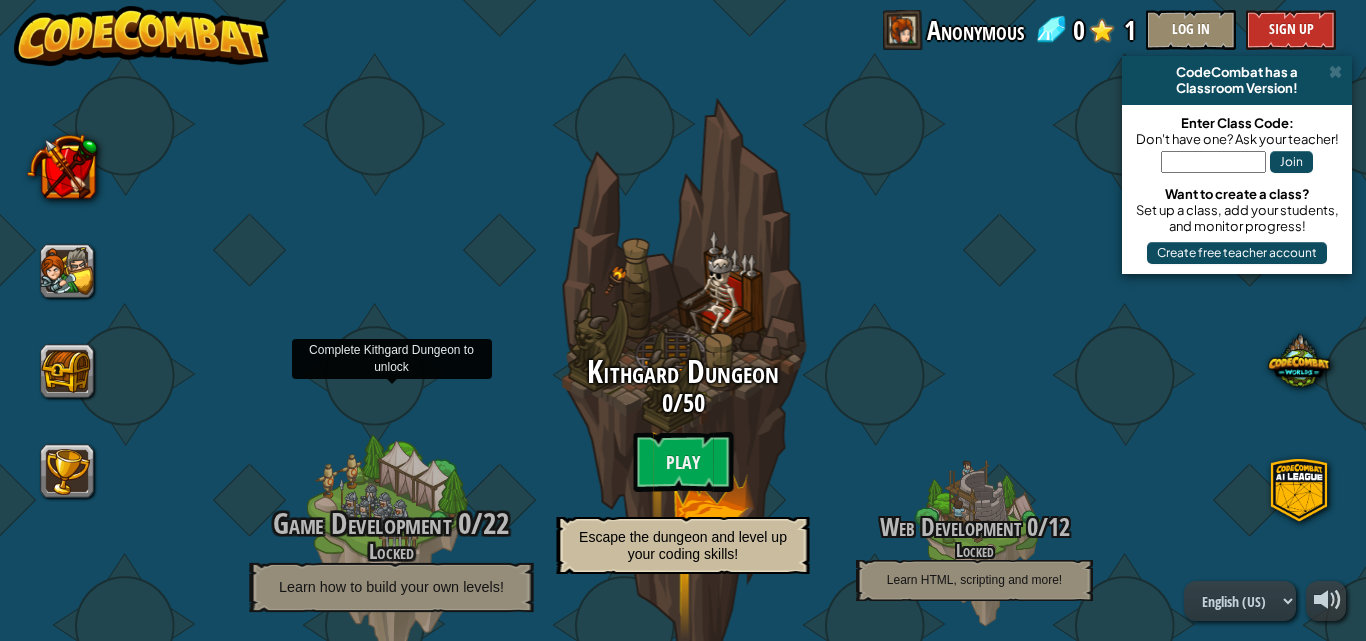 click on "Locked" at bounding box center (391, 551) 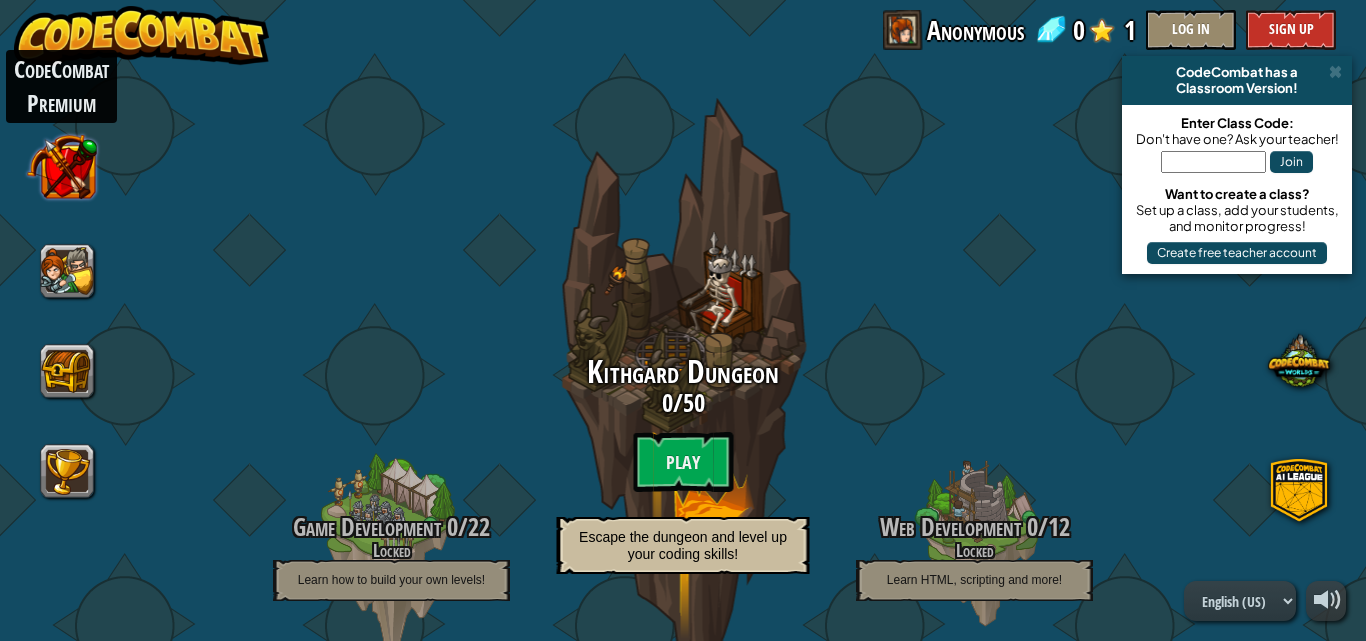 click at bounding box center (62, 166) 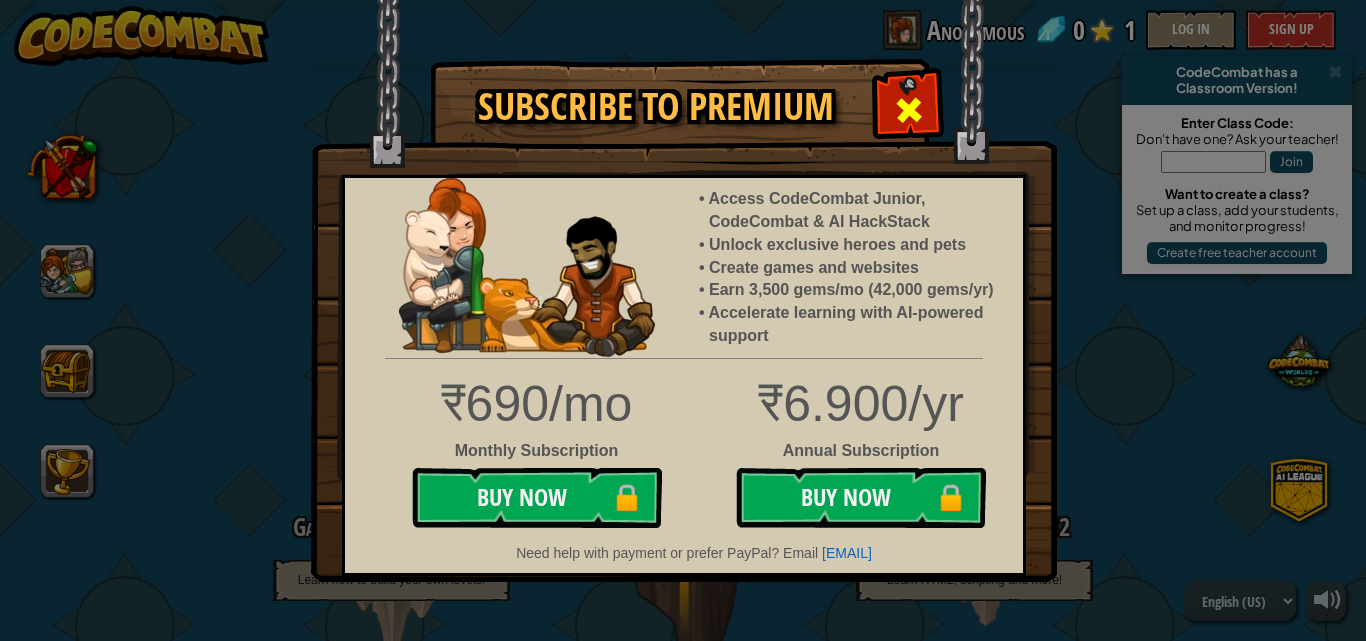 click at bounding box center [909, 110] 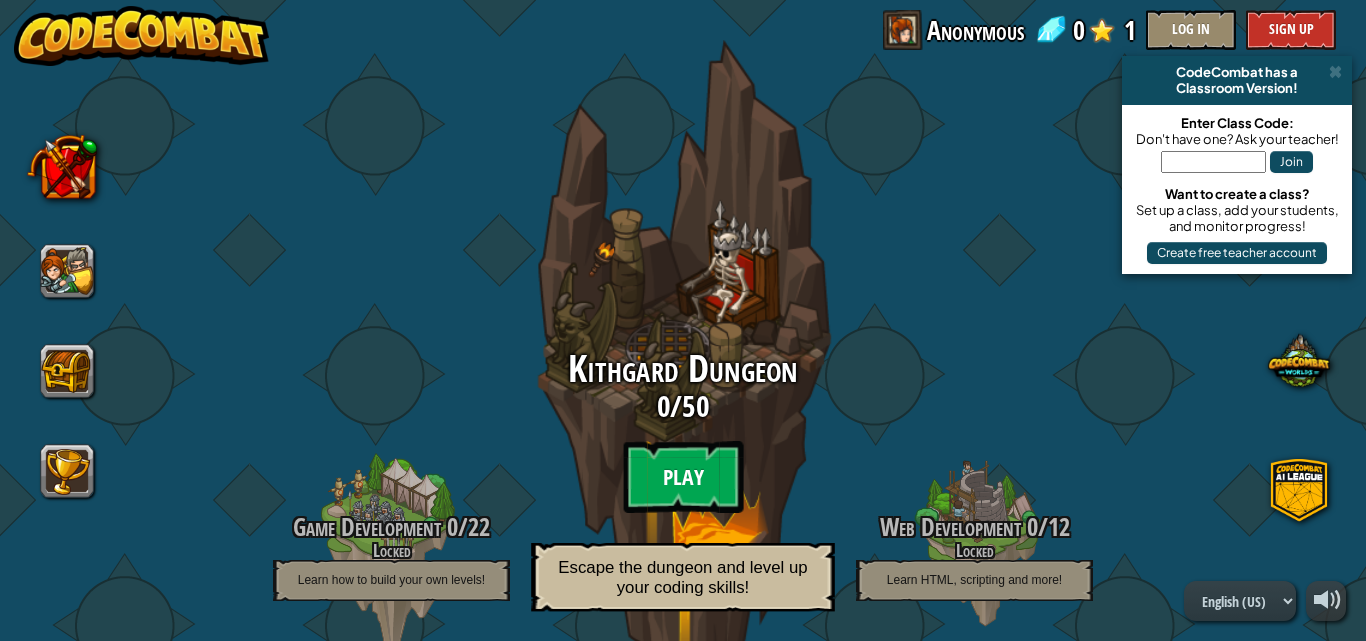 click on "Play" at bounding box center [683, 477] 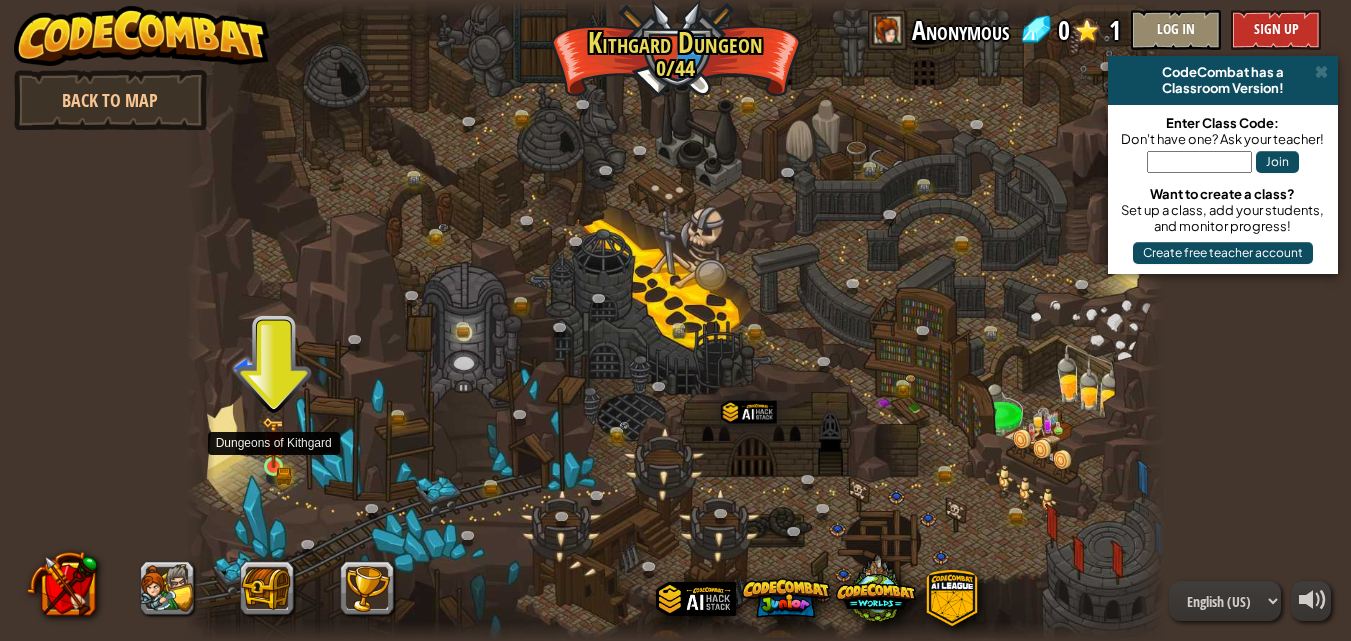 click at bounding box center [273, 442] 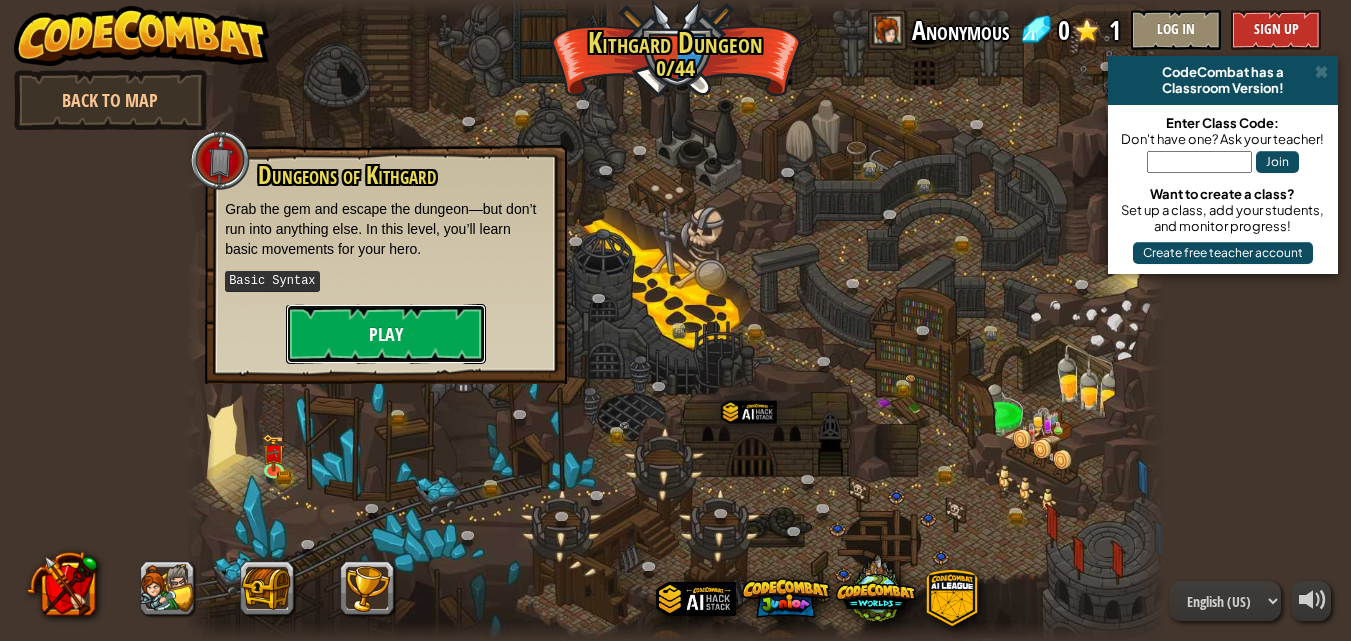 click on "Play" at bounding box center [386, 334] 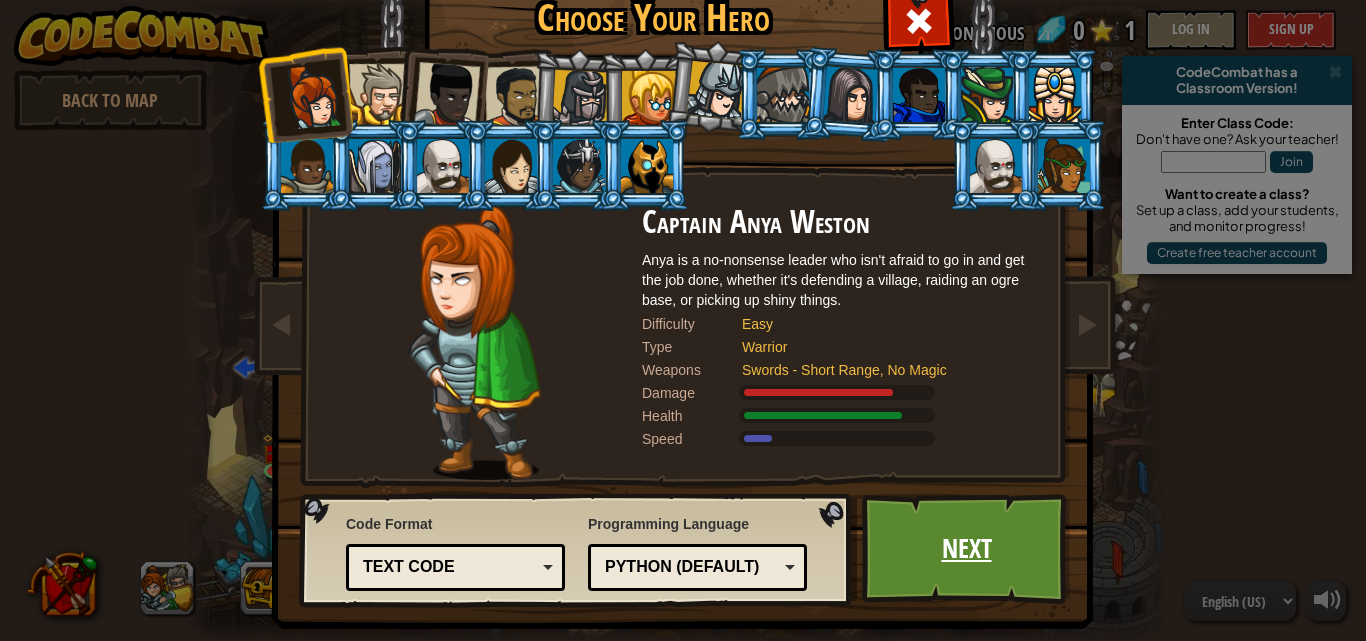 click on "Next" at bounding box center [966, 549] 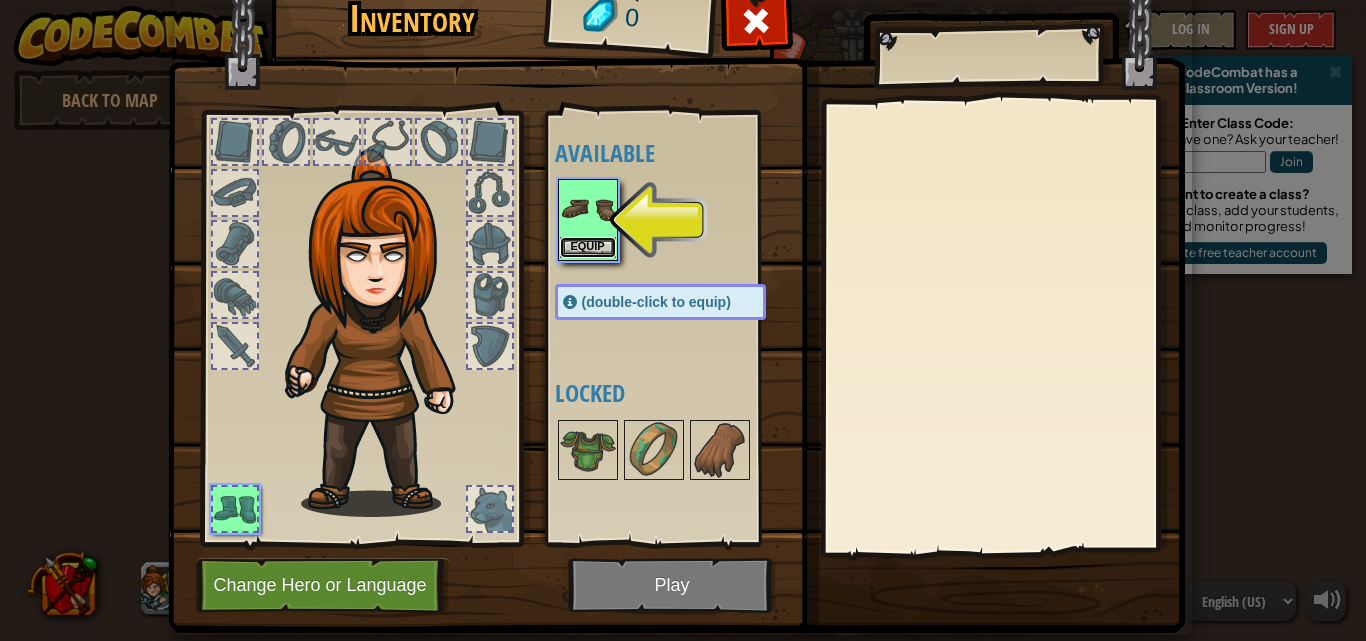 click on "Equip" at bounding box center (588, 247) 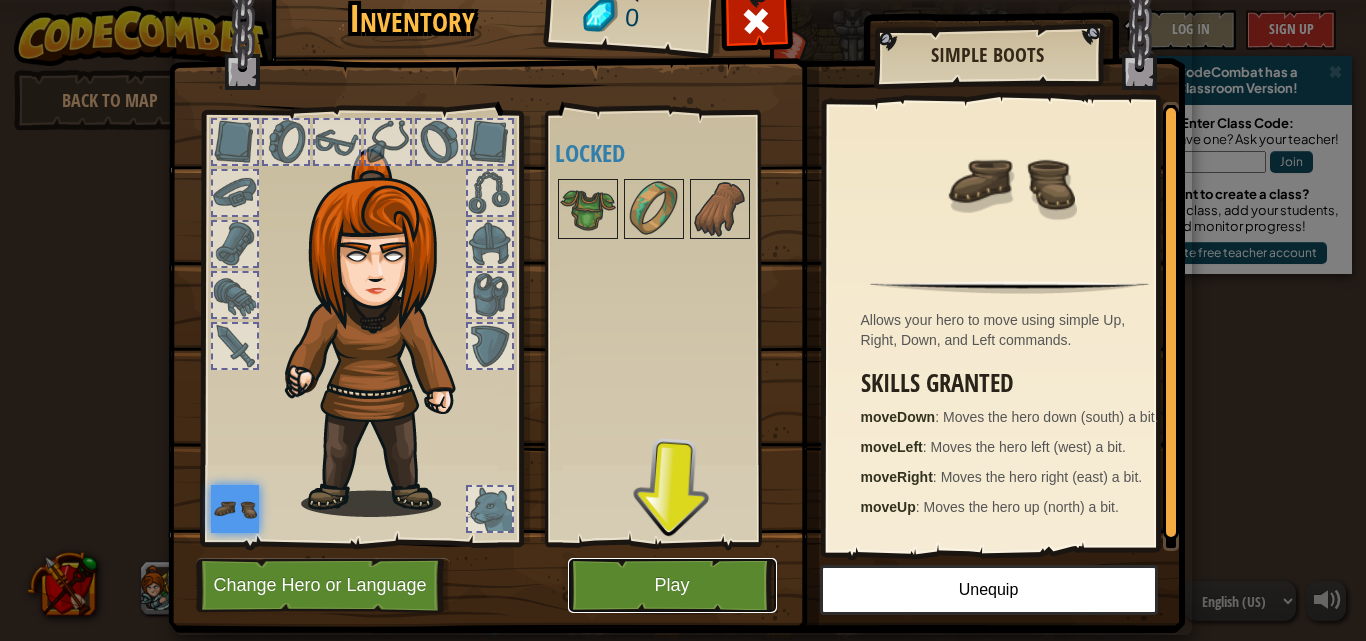 click on "Play" at bounding box center (672, 585) 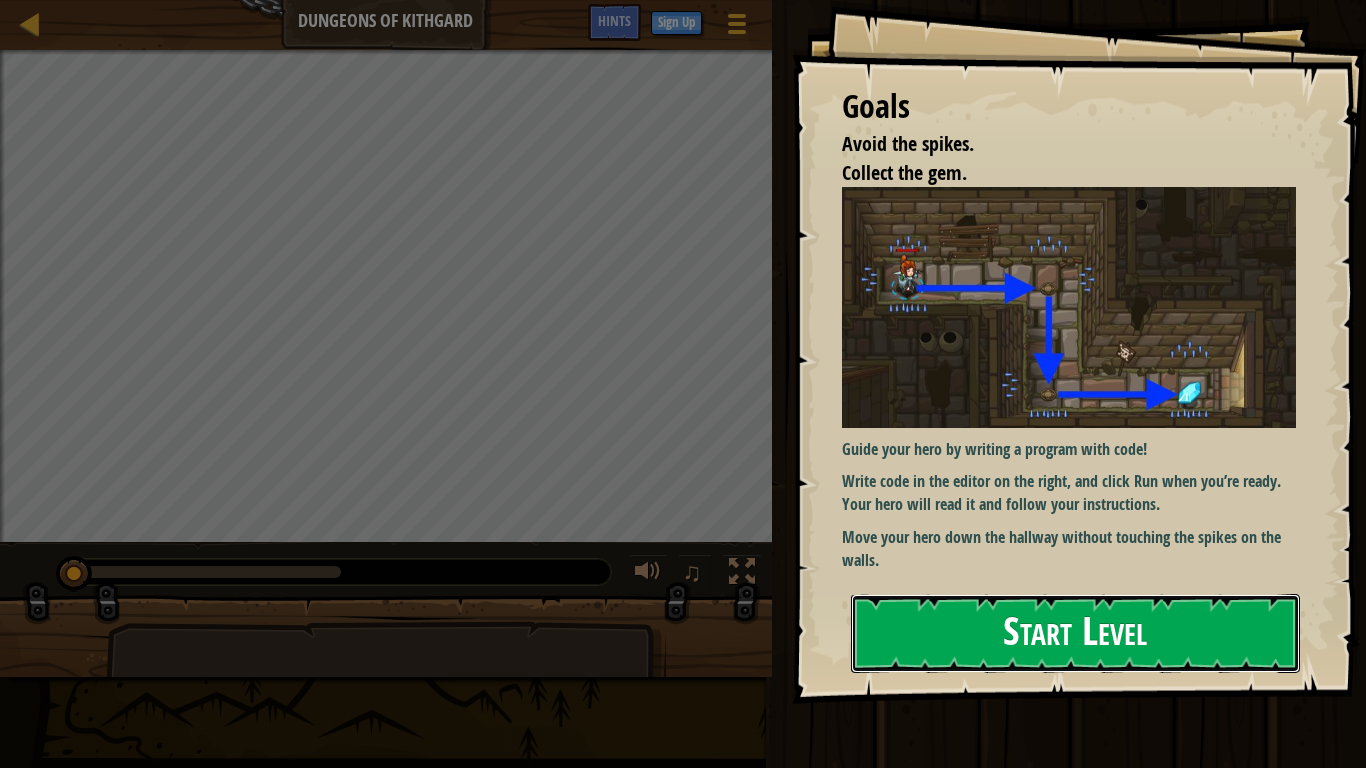 click on "Start Level" at bounding box center (1075, 633) 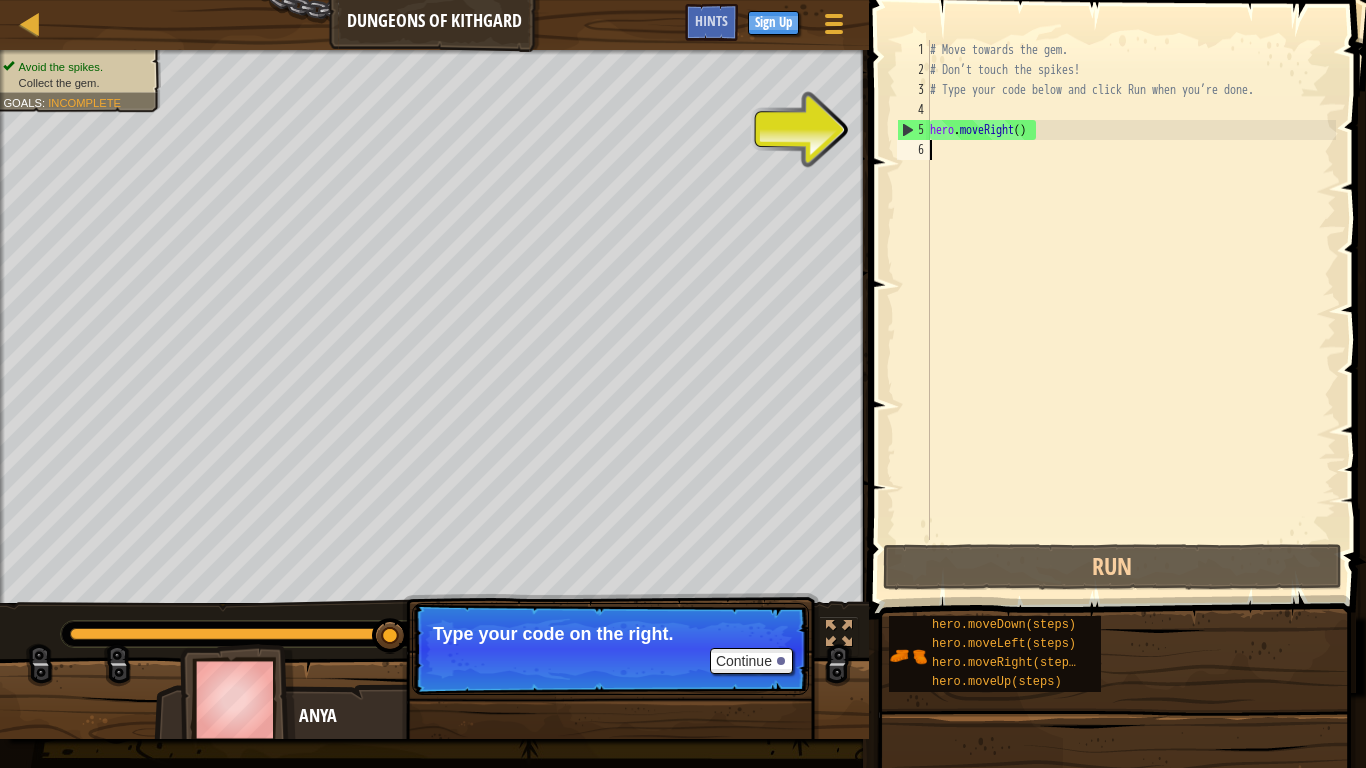 click on "# Move towards the gem. # Don’t touch the spikes! # Type your code below and click Run when you’re done. hero . moveRight ( )" at bounding box center [1131, 310] 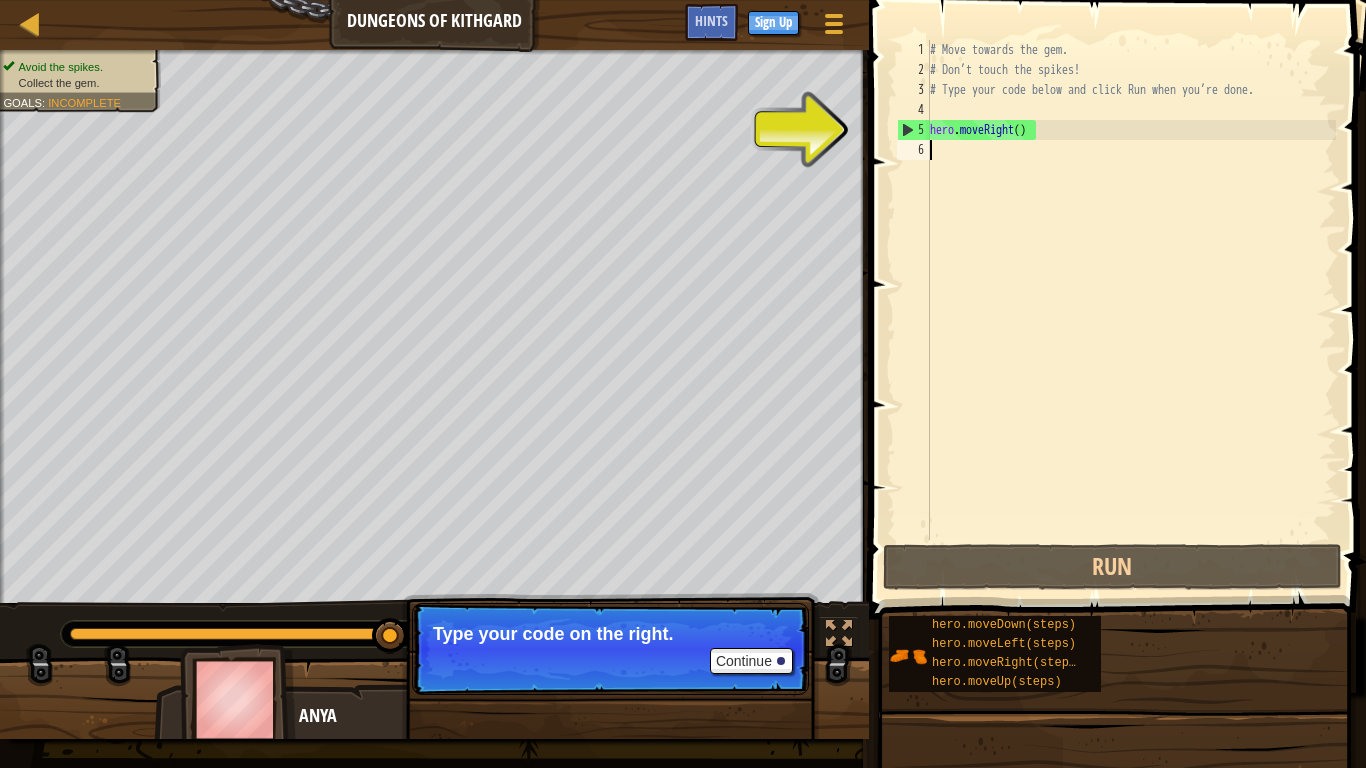 click on "# Move towards the gem. # Don’t touch the spikes! # Type your code below and click Run when you’re done. hero . moveRight ( )" at bounding box center [1131, 310] 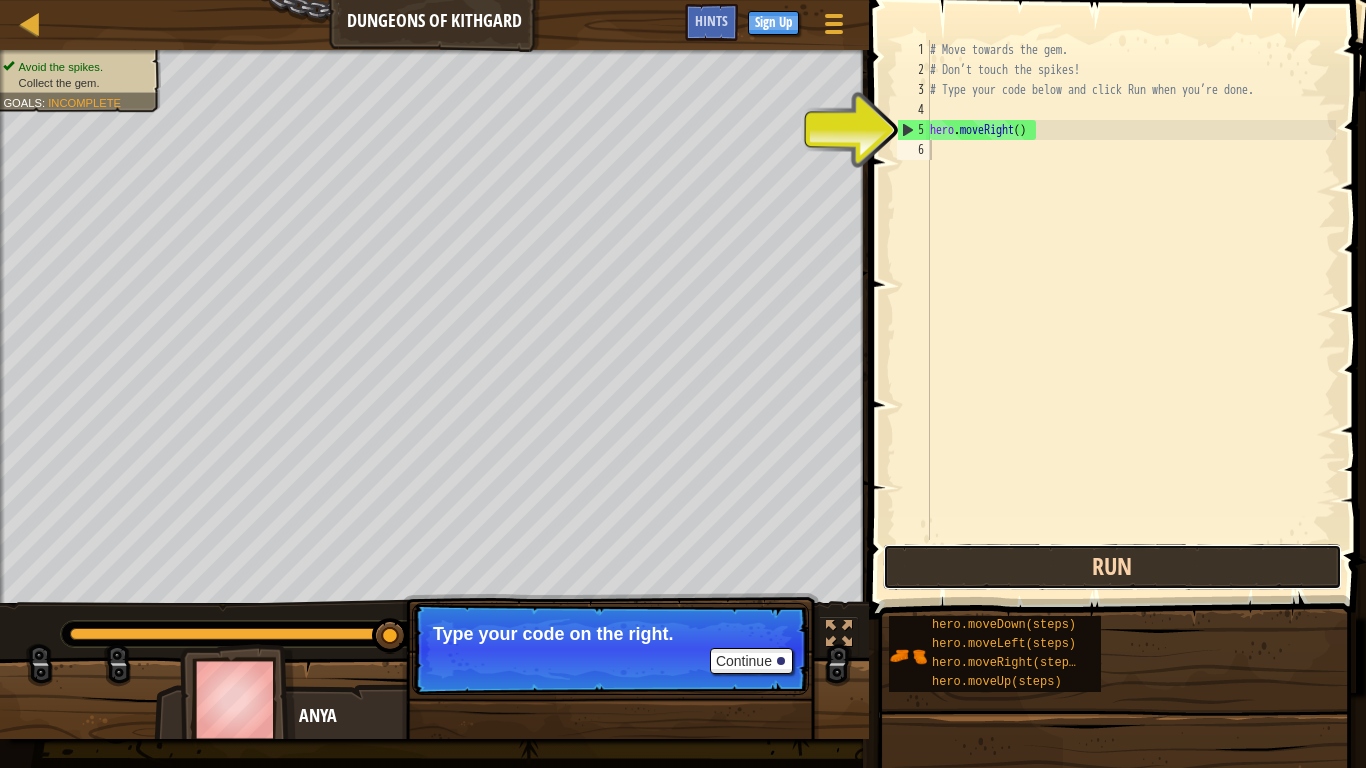 click on "Run" at bounding box center (1112, 567) 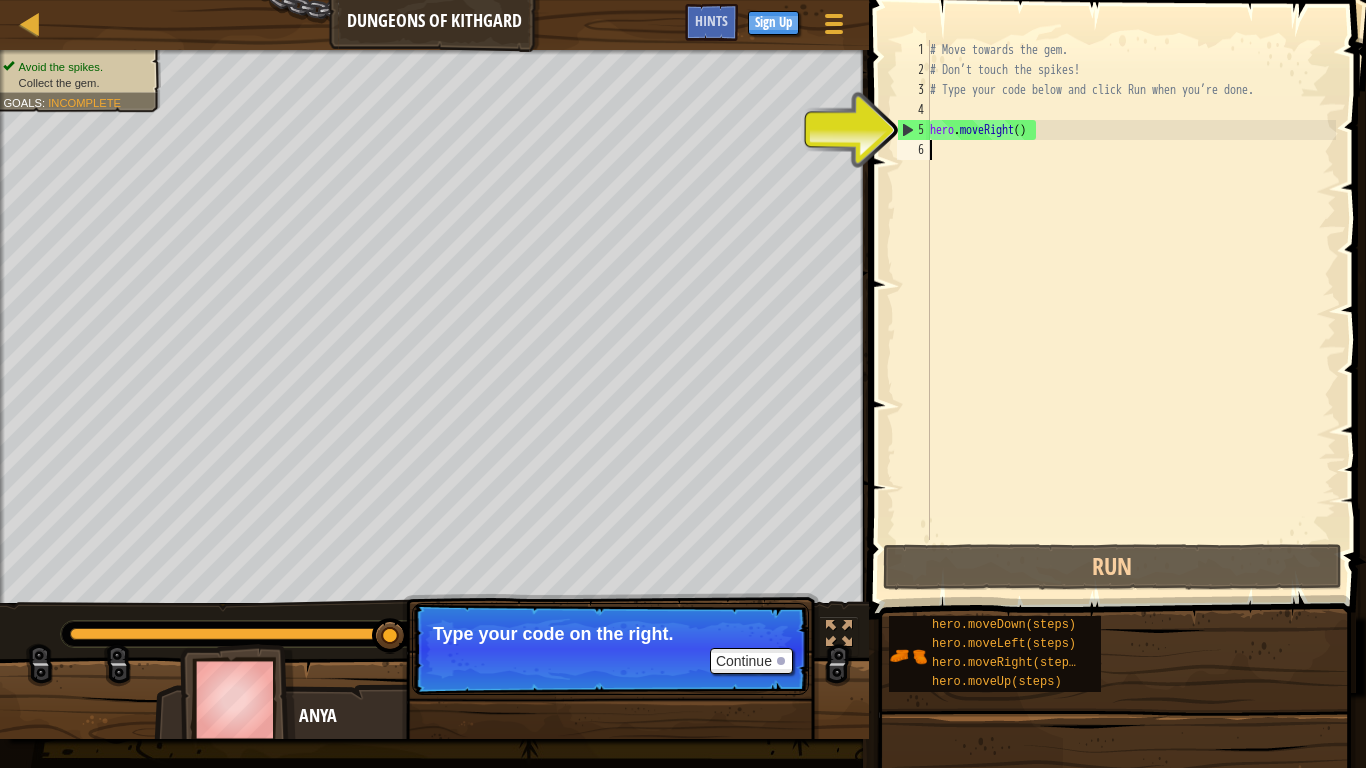 click on "# Move towards the gem. # Don’t touch the spikes! # Type your code below and click Run when you’re done. hero . moveRight ( )" at bounding box center (1131, 310) 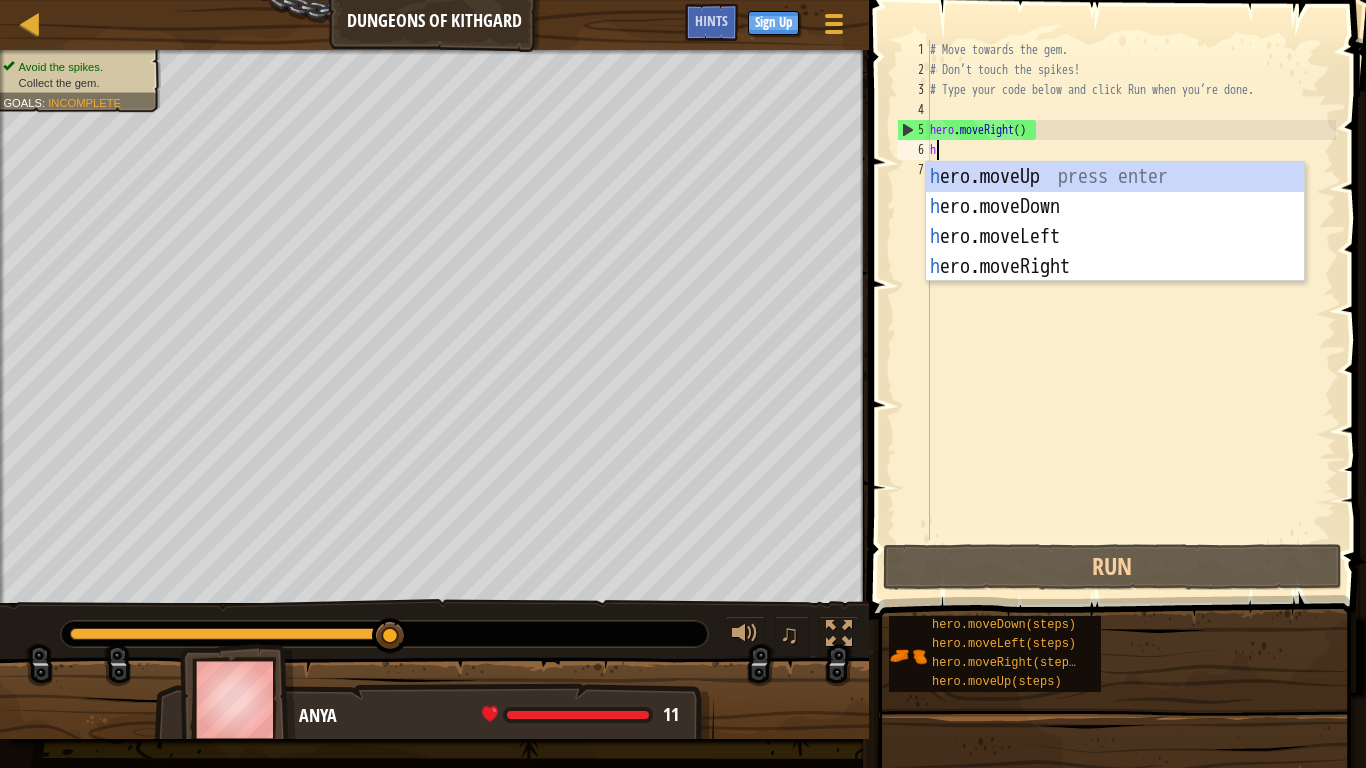 scroll, scrollTop: 9, scrollLeft: 0, axis: vertical 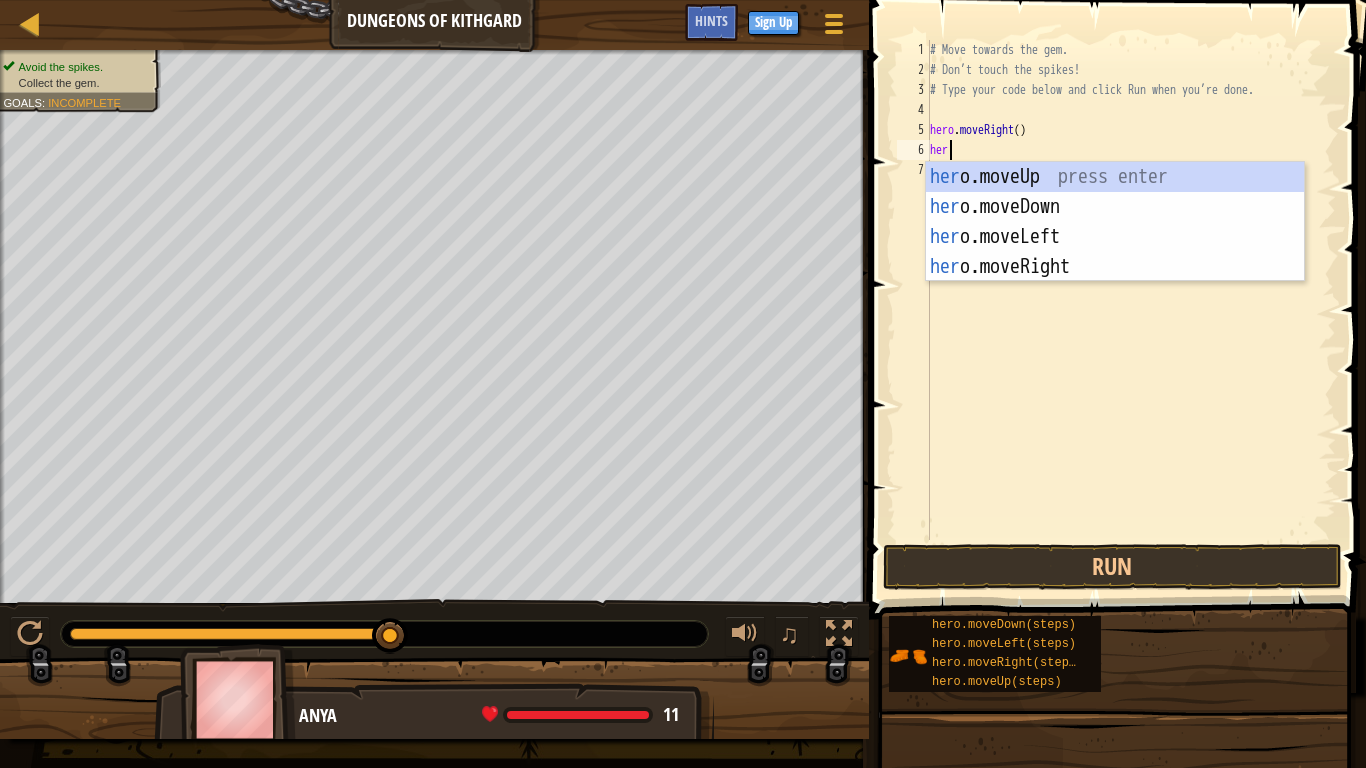 type on "hero" 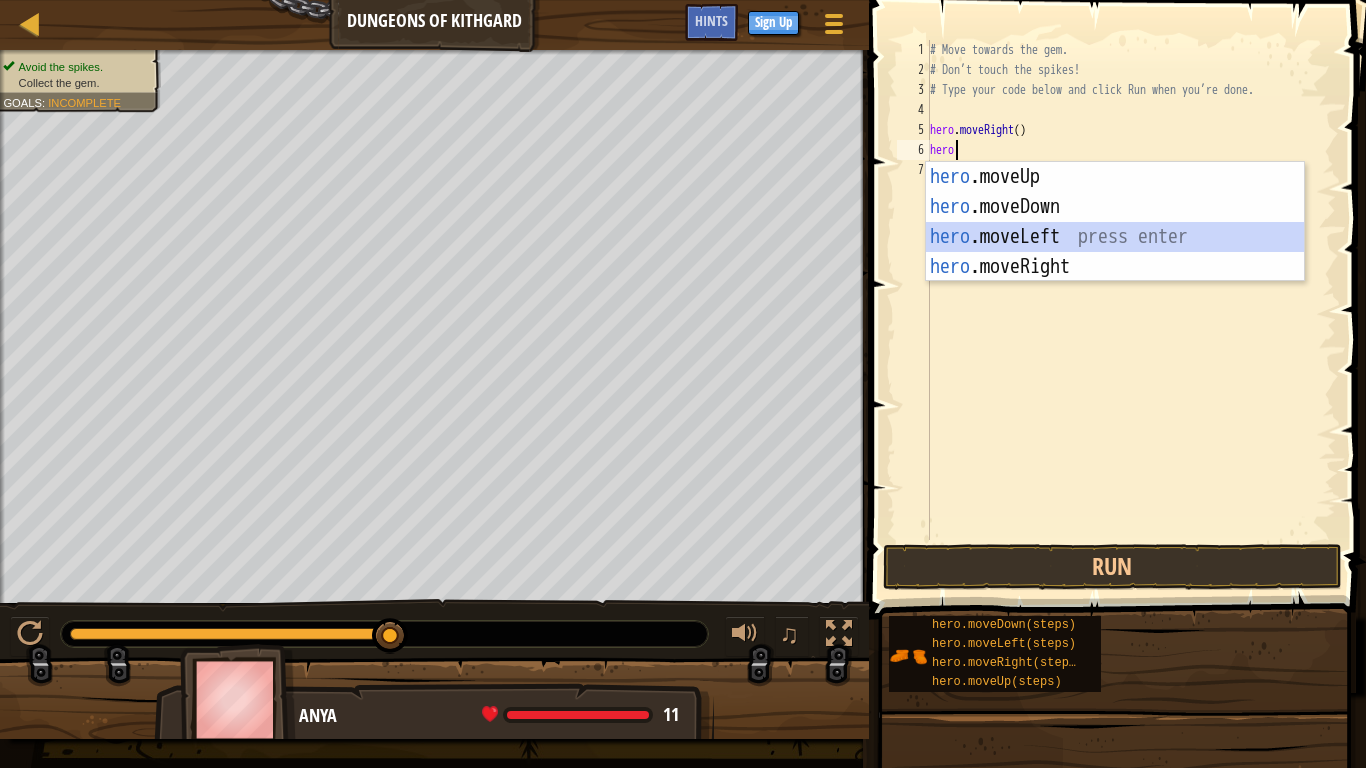 click on "hero .moveUp press enter hero .moveDown press enter hero .moveLeft press enter hero .moveRight press enter" at bounding box center [1115, 252] 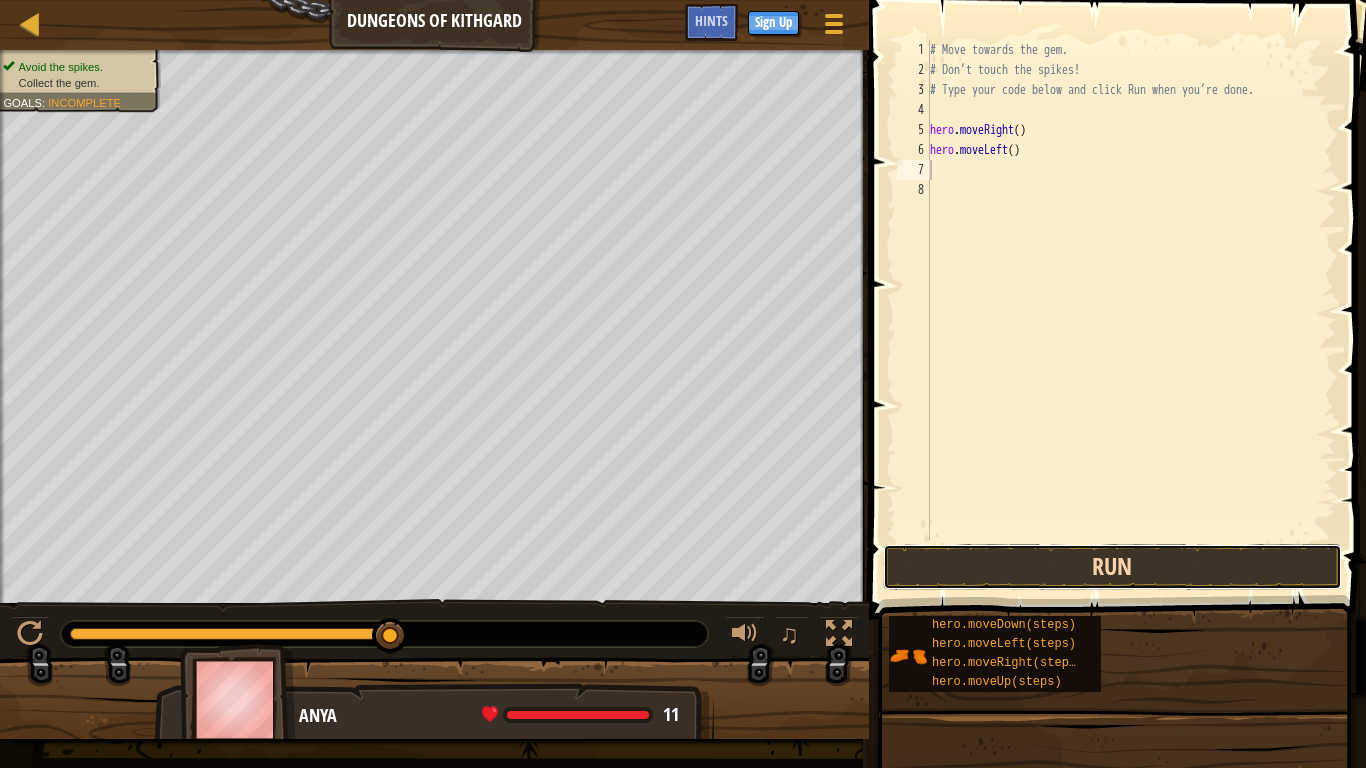 click on "Run" at bounding box center (1112, 567) 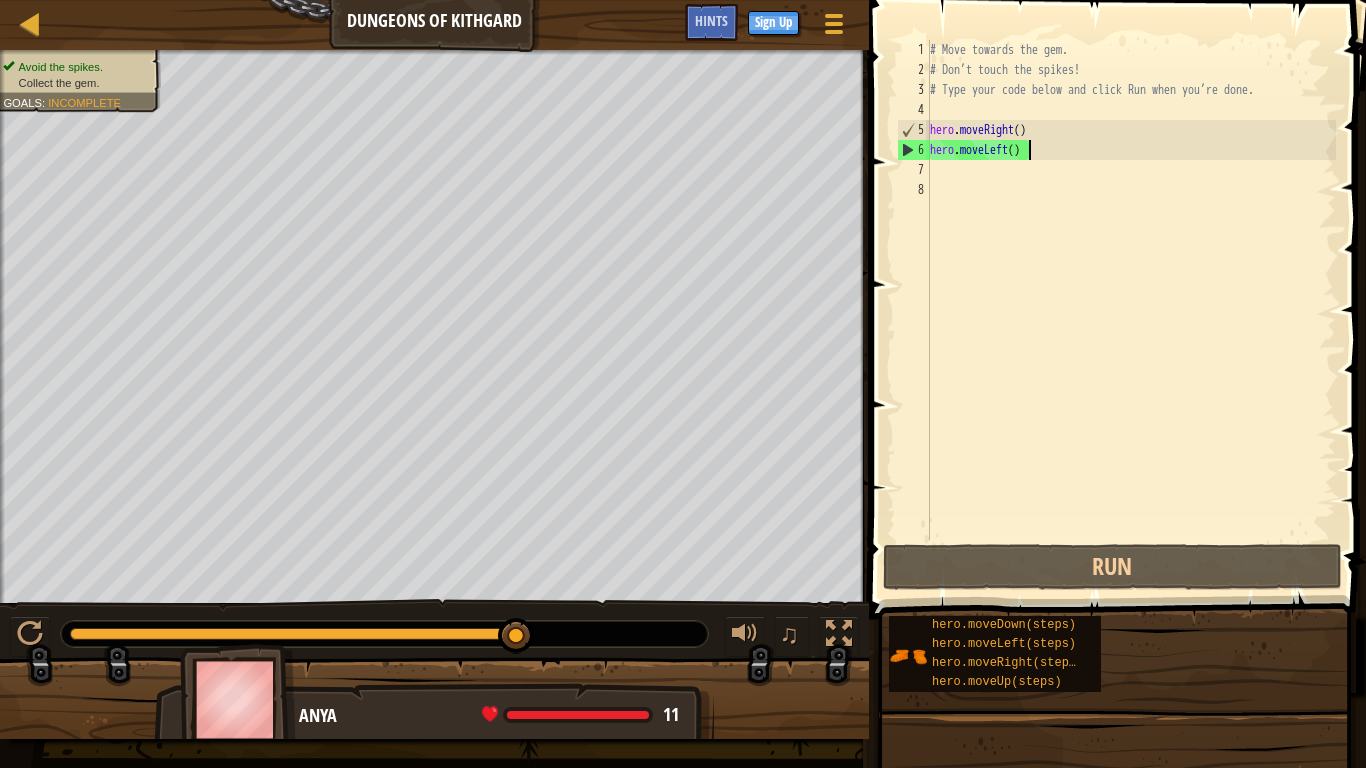 click on "# Move towards the gem. # Don’t touch the spikes! # Type your code below and click Run when you’re done. hero . moveRight ( ) hero . moveLeft ( )" at bounding box center [1131, 310] 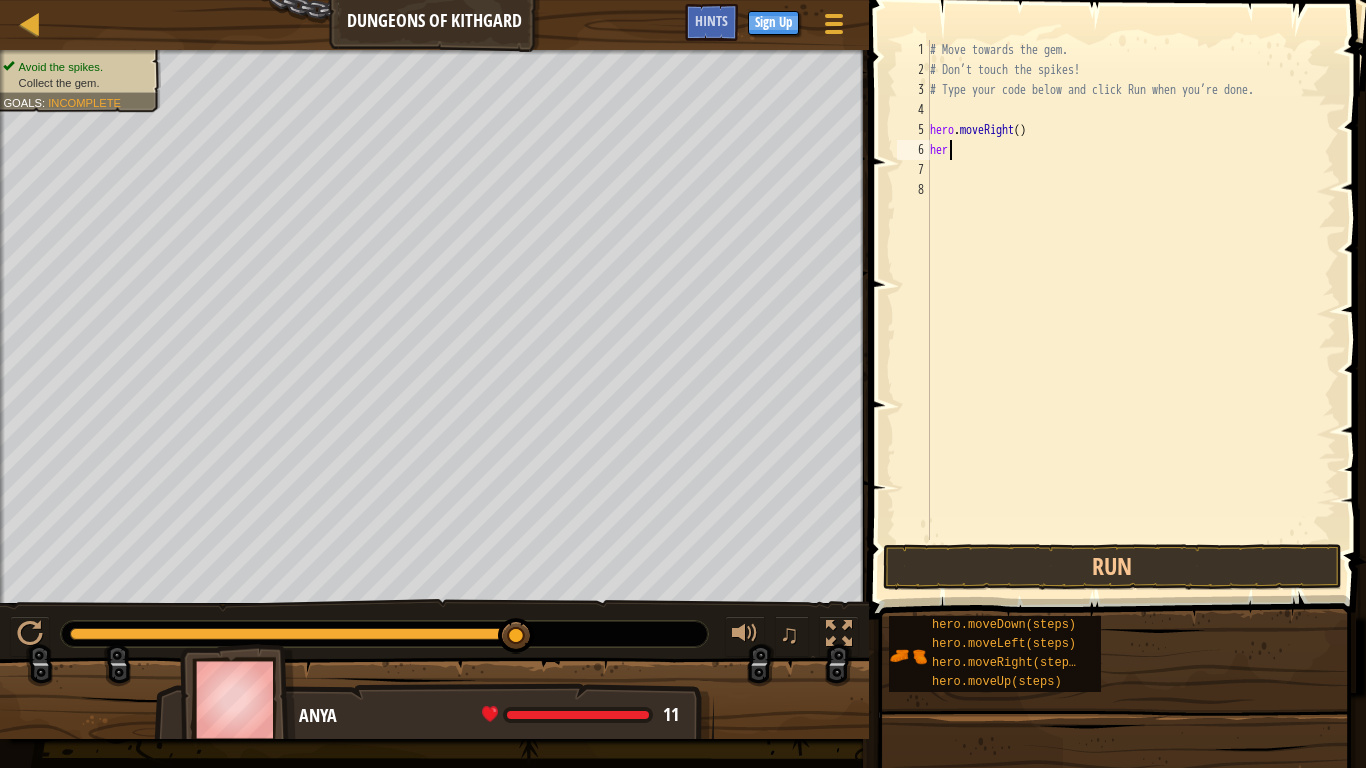 type on "hero" 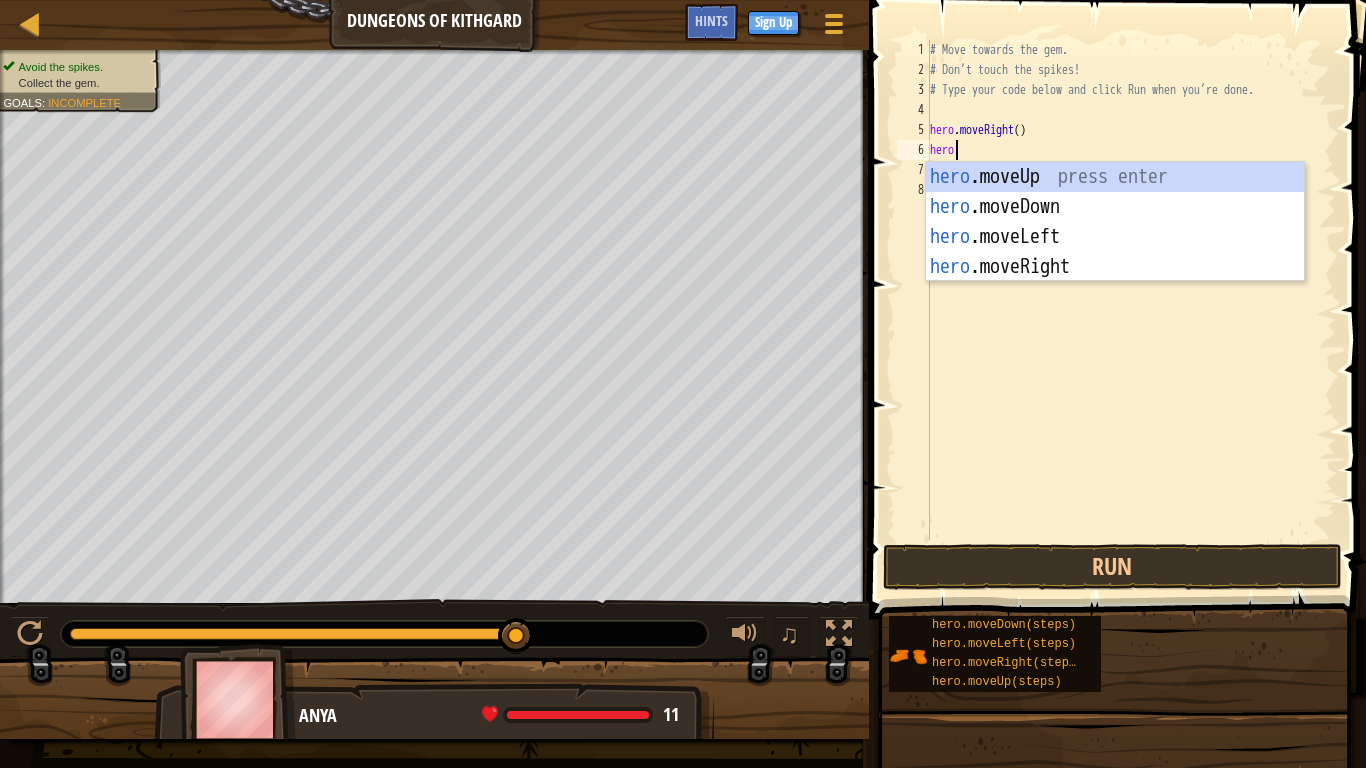 scroll, scrollTop: 9, scrollLeft: 1, axis: both 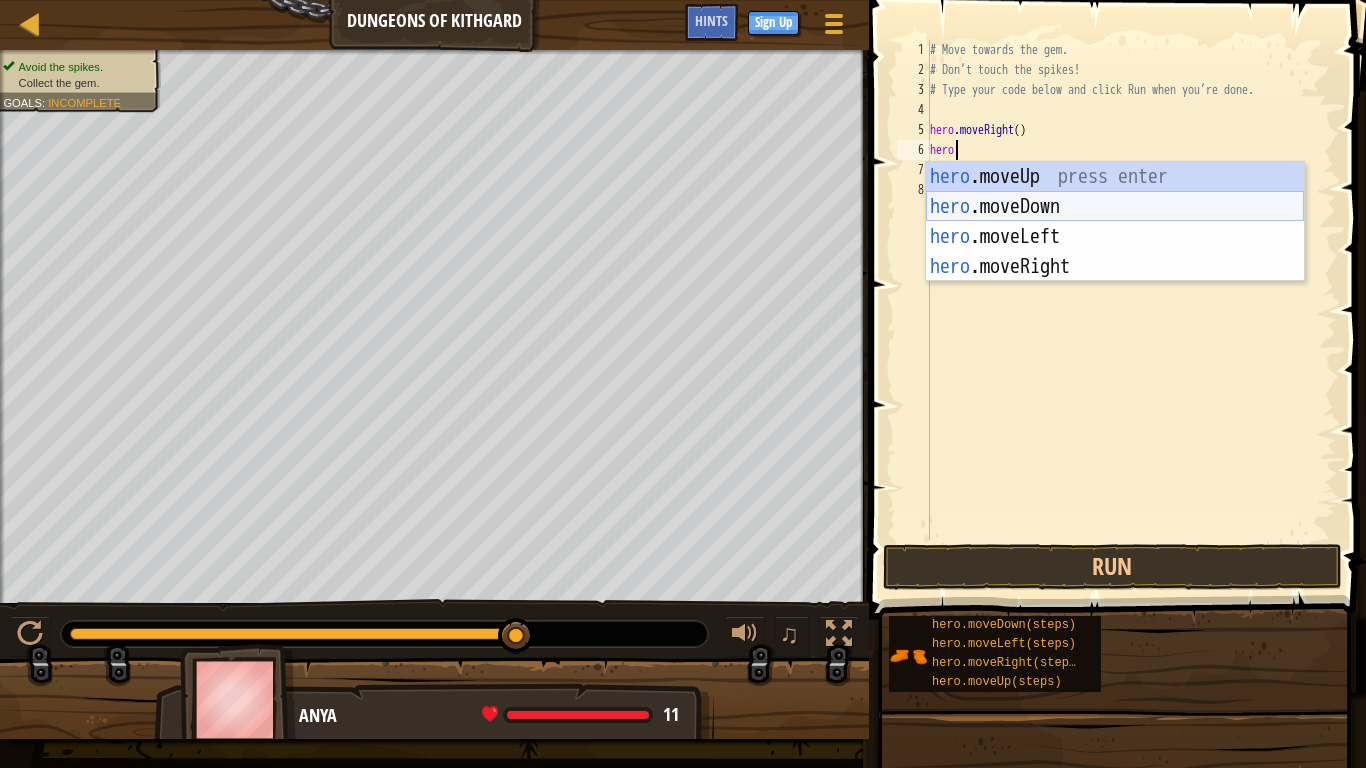 click on "hero .moveUp press enter hero .moveDown press enter hero .moveLeft press enter hero .moveRight press enter" at bounding box center [1115, 252] 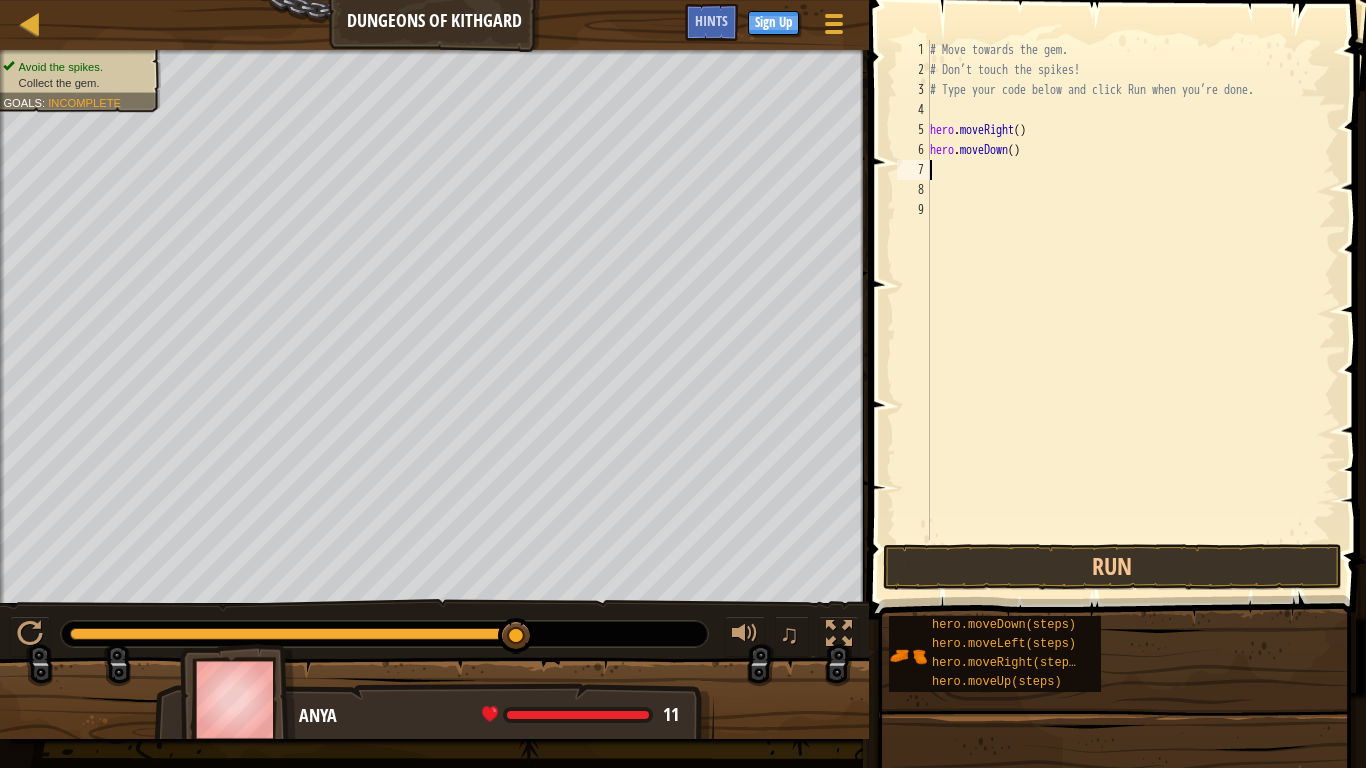 scroll, scrollTop: 9, scrollLeft: 0, axis: vertical 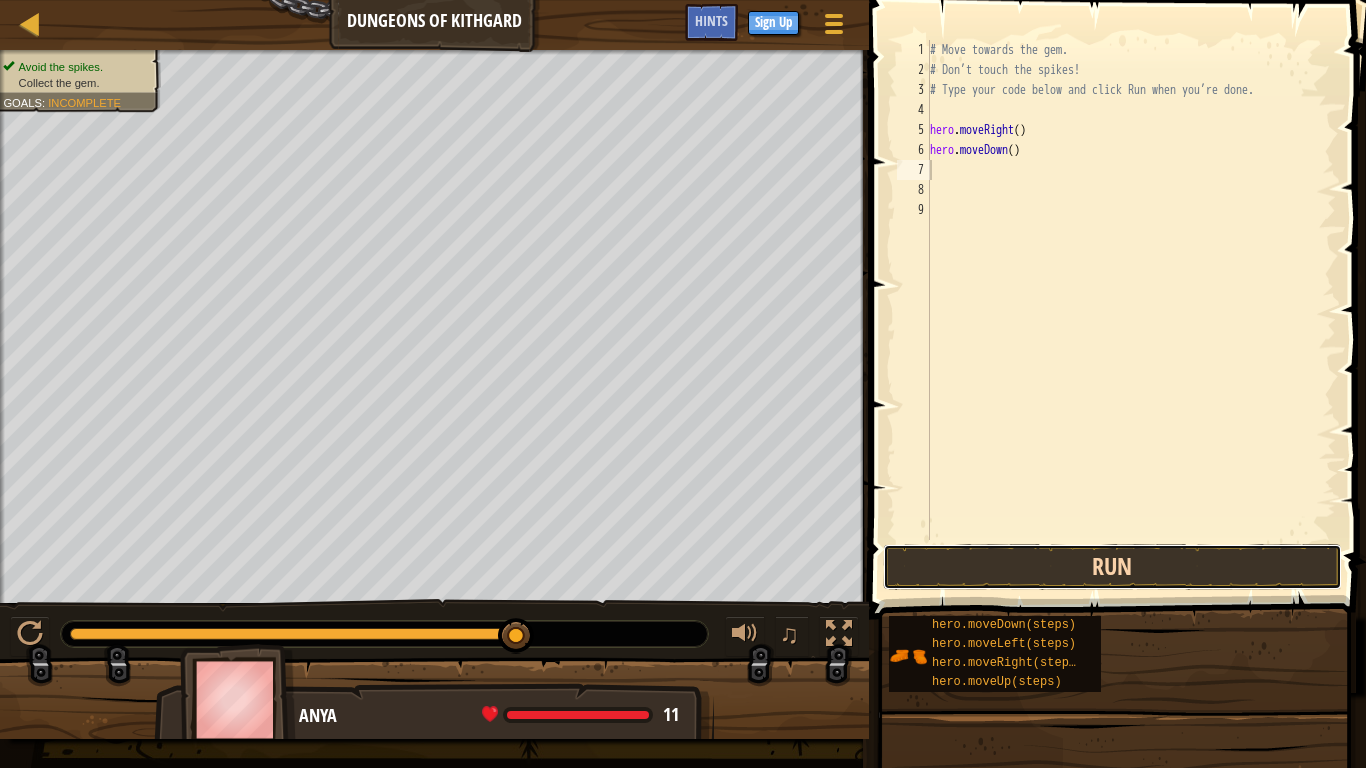 click on "Run" at bounding box center (1112, 567) 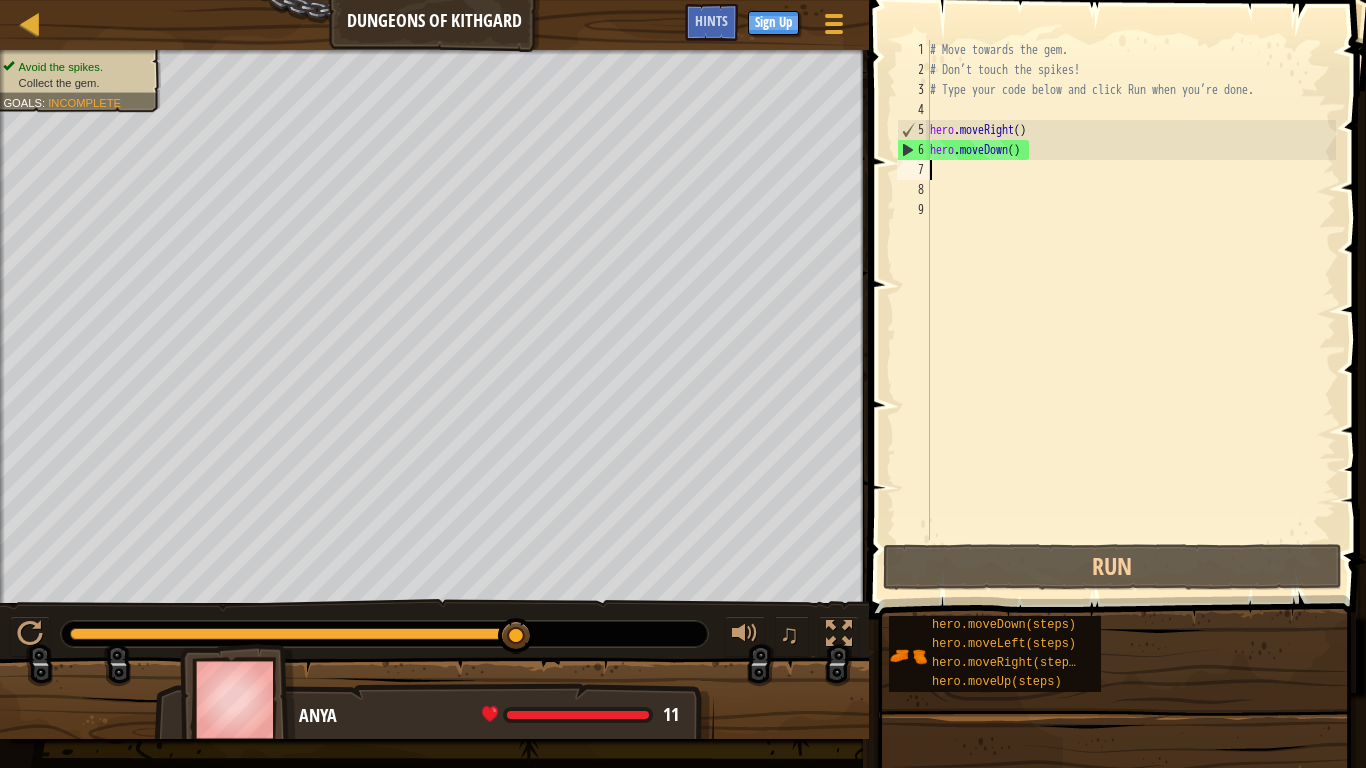 click on "7" at bounding box center [913, 170] 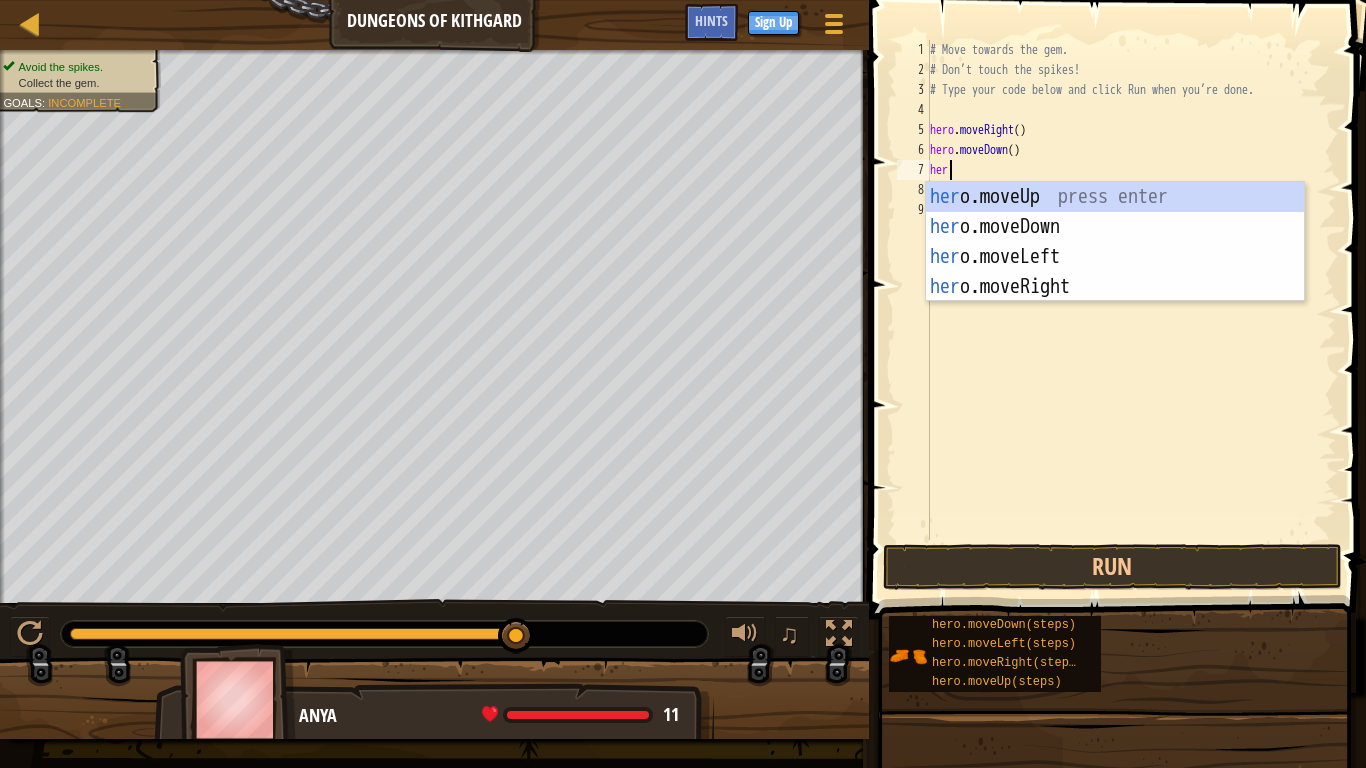 type on "hero" 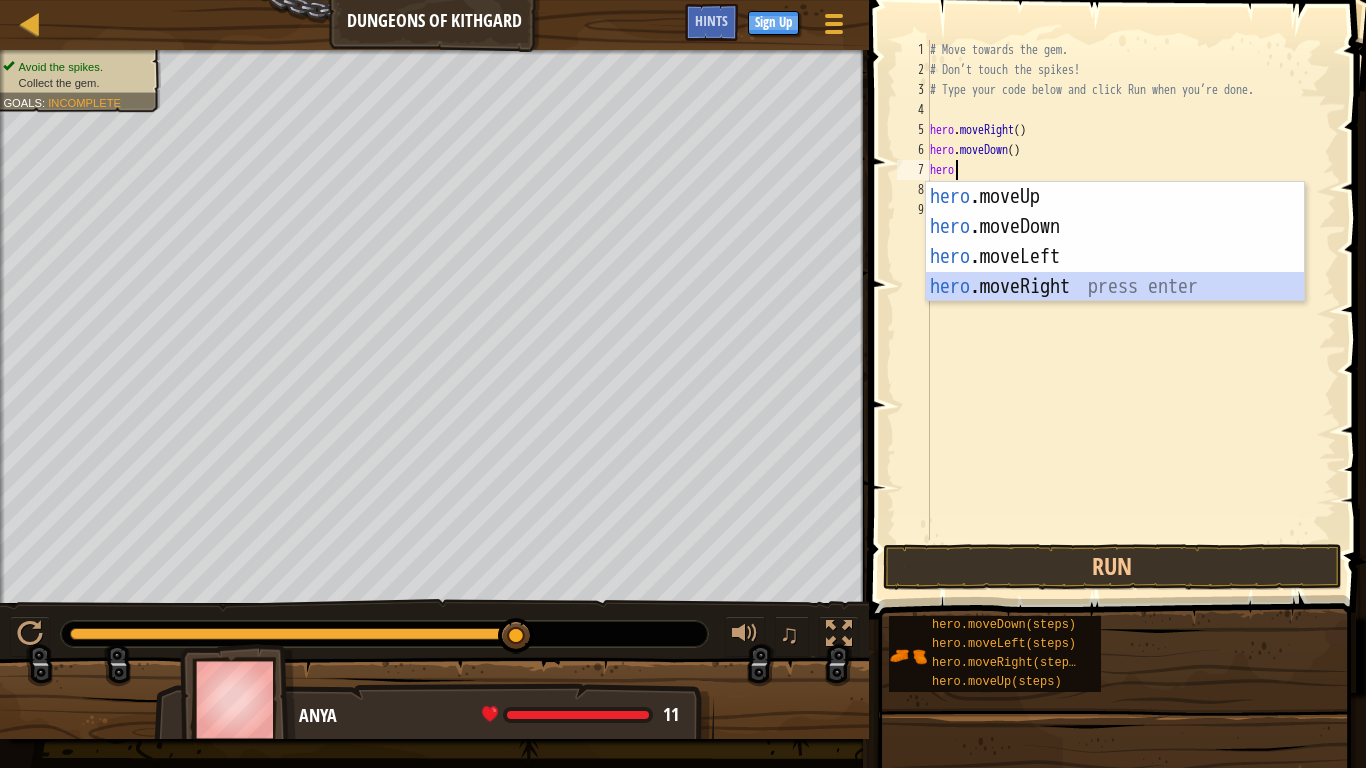 click on "hero .moveUp press enter hero .moveDown press enter hero .moveLeft press enter hero .moveRight press enter" at bounding box center (1115, 272) 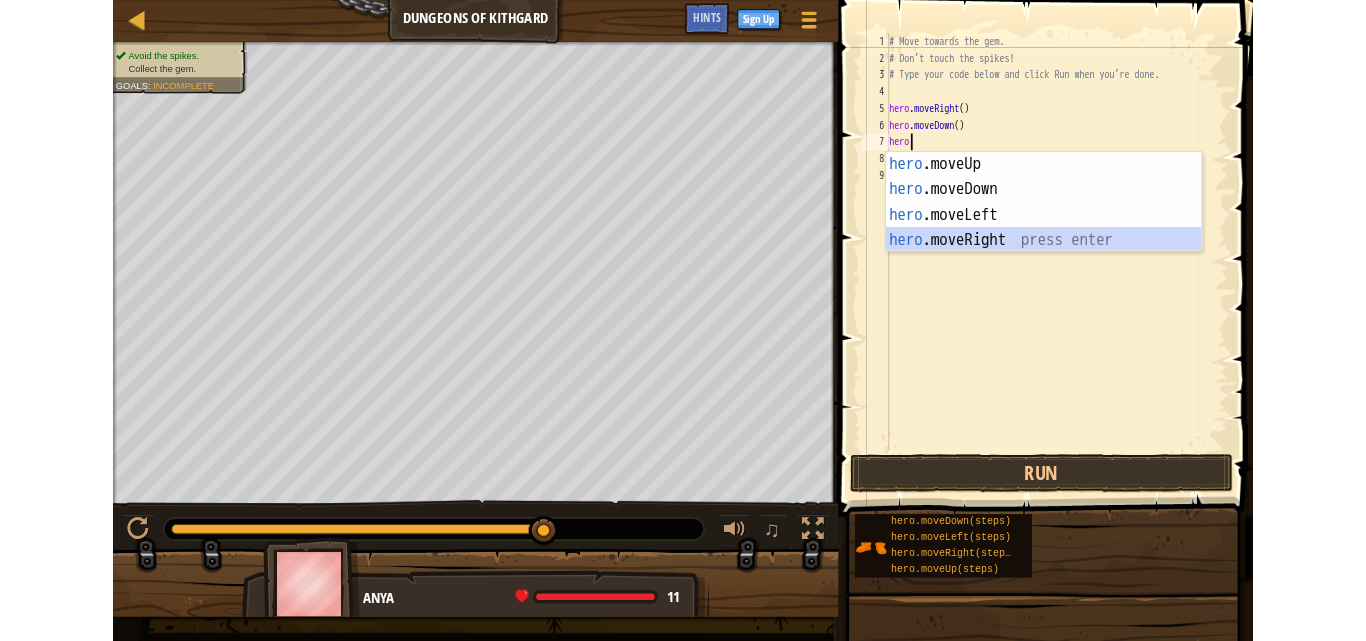 scroll, scrollTop: 9, scrollLeft: 0, axis: vertical 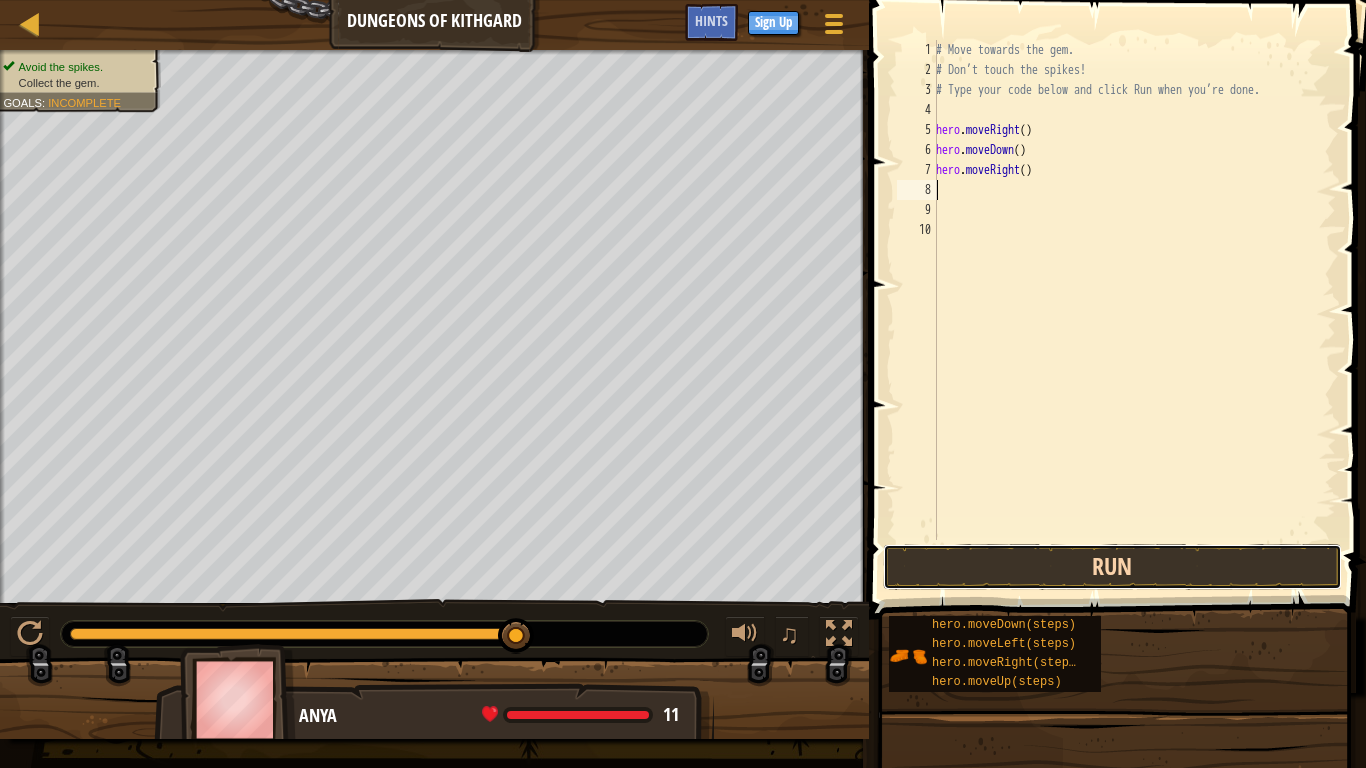 click on "Run" at bounding box center (1112, 567) 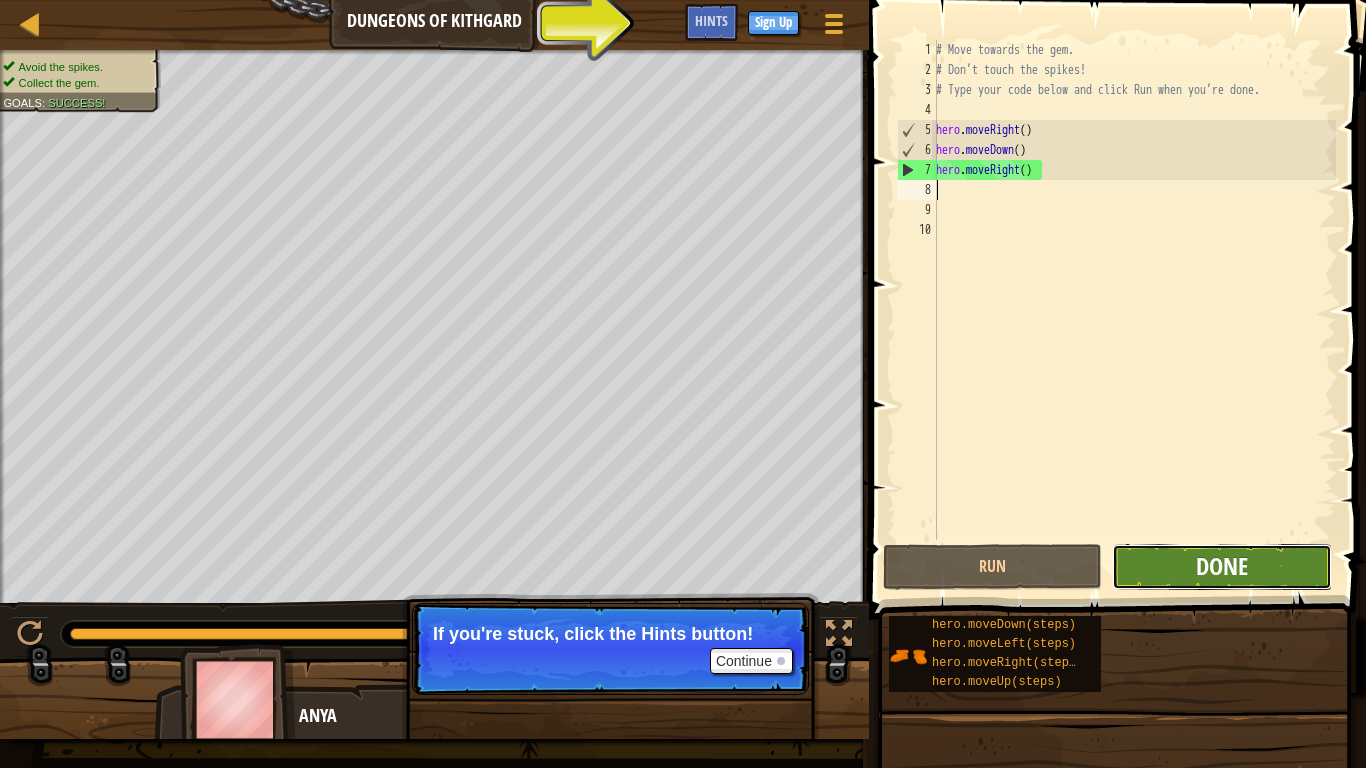 click on "Done" at bounding box center [1222, 566] 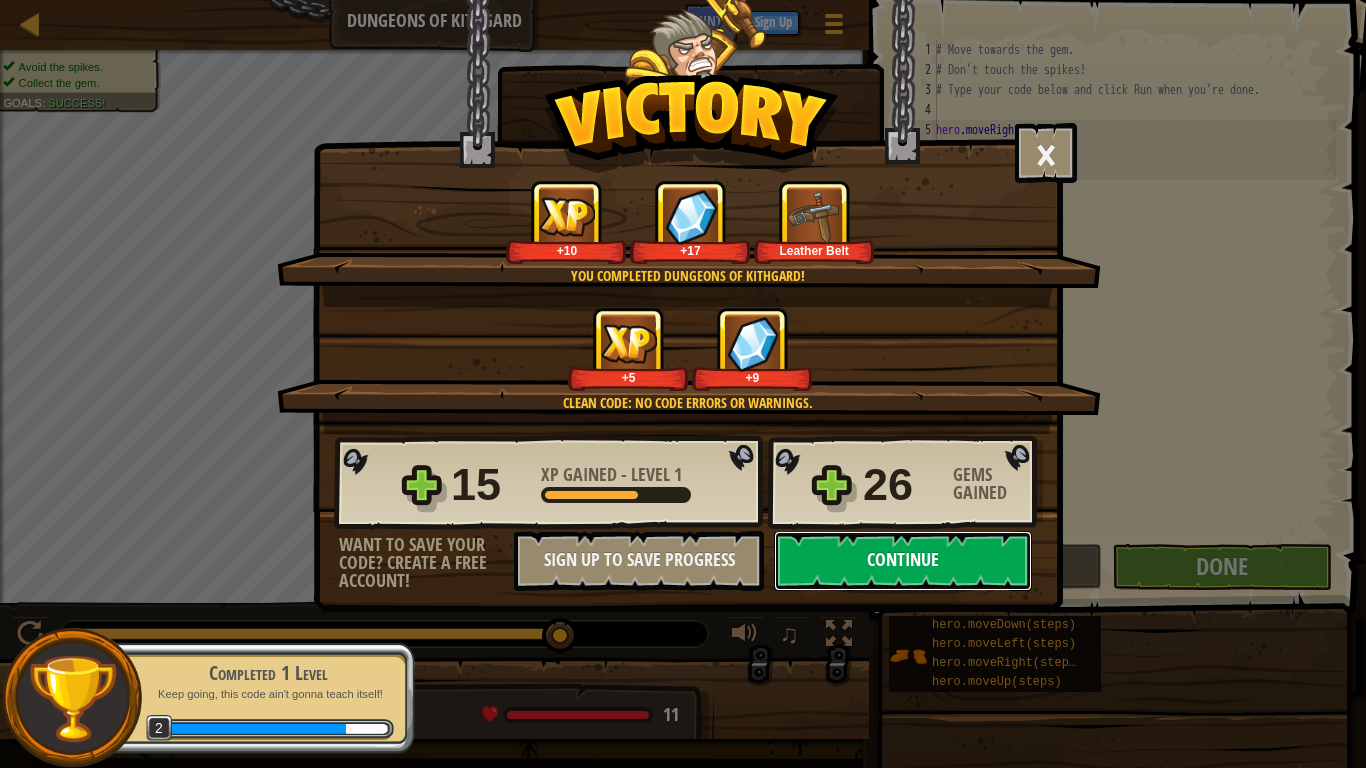 click on "Continue" at bounding box center [903, 561] 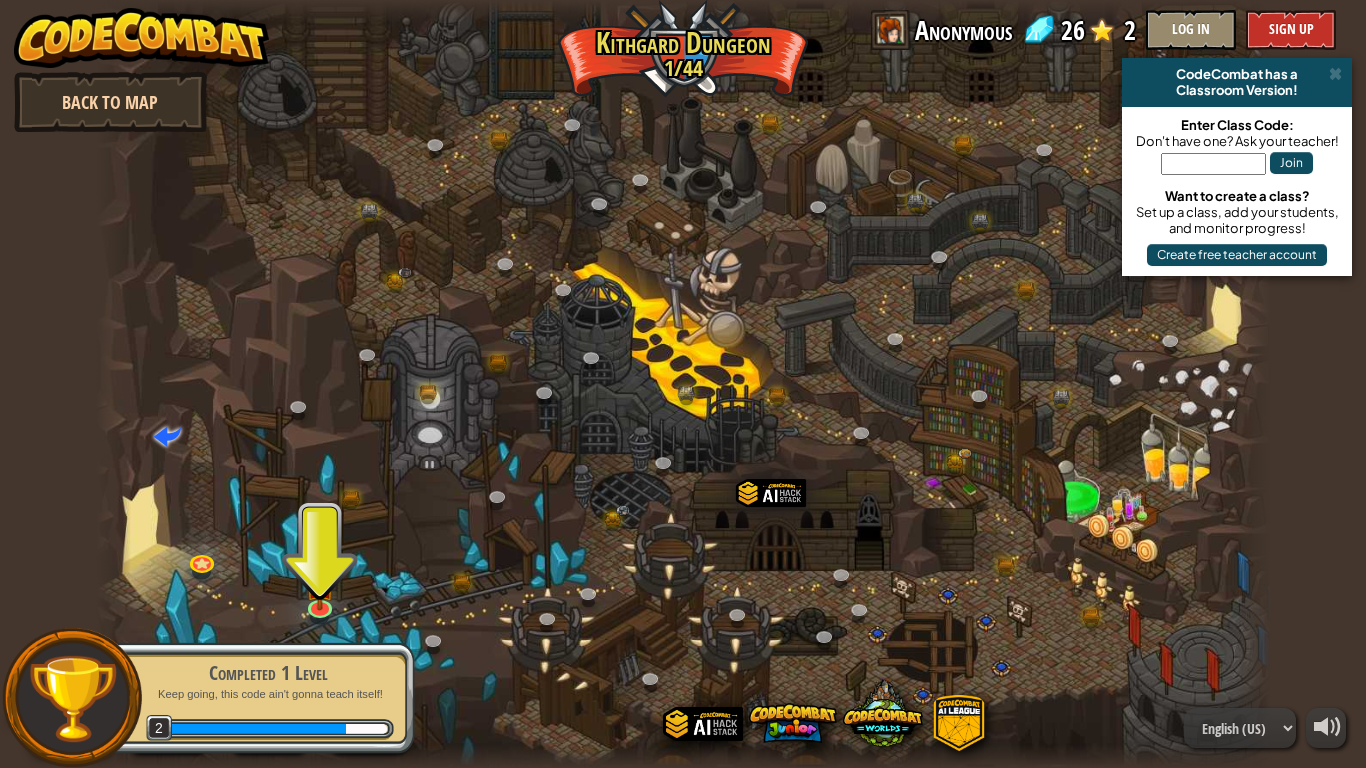click on "Back to Map" at bounding box center (110, 102) 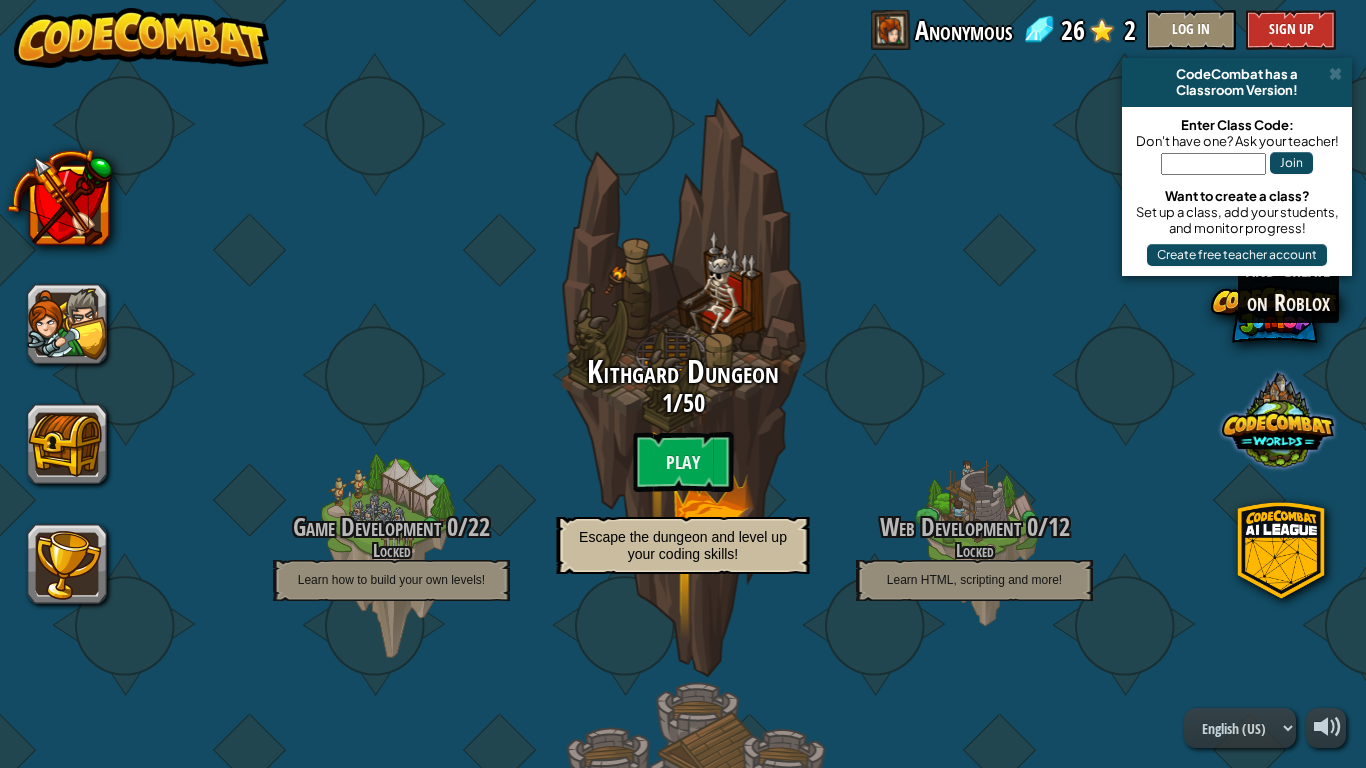 click at bounding box center (1278, 420) 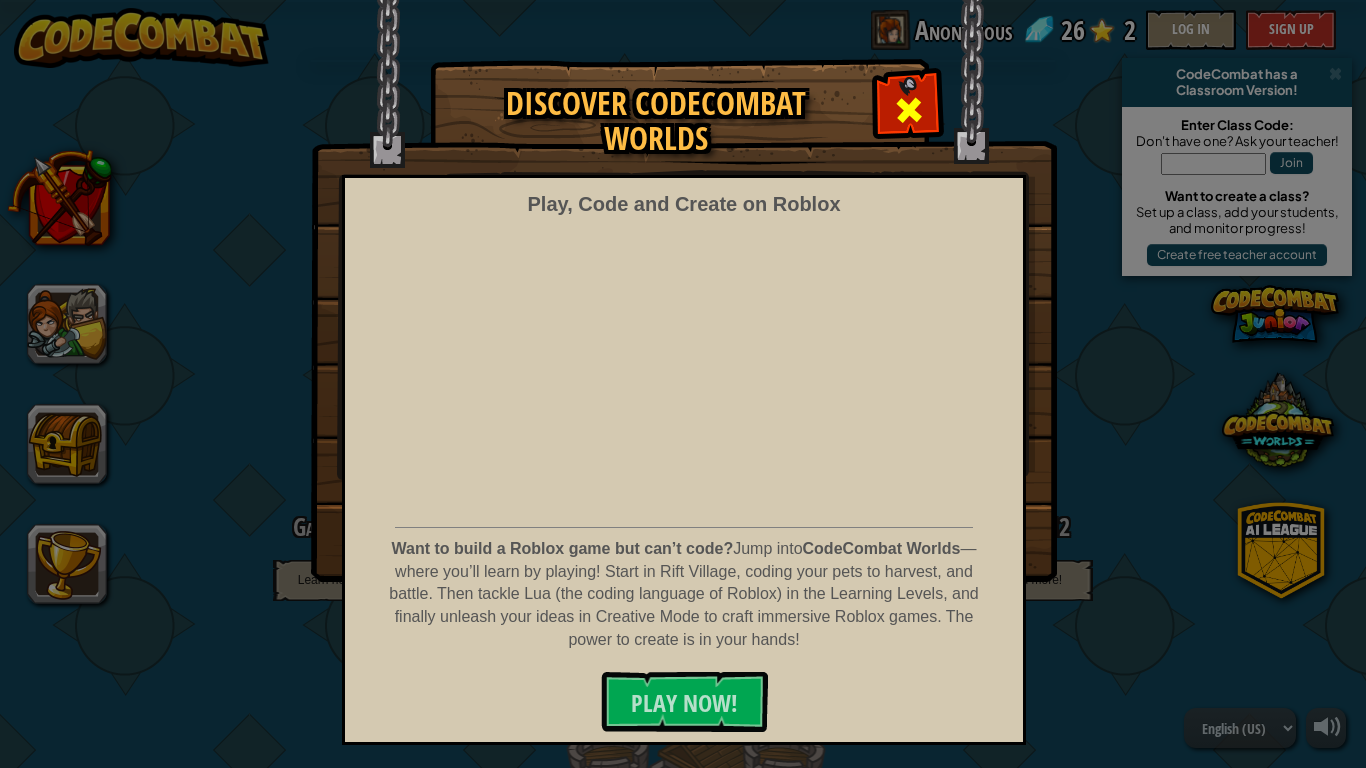 click at bounding box center (909, 110) 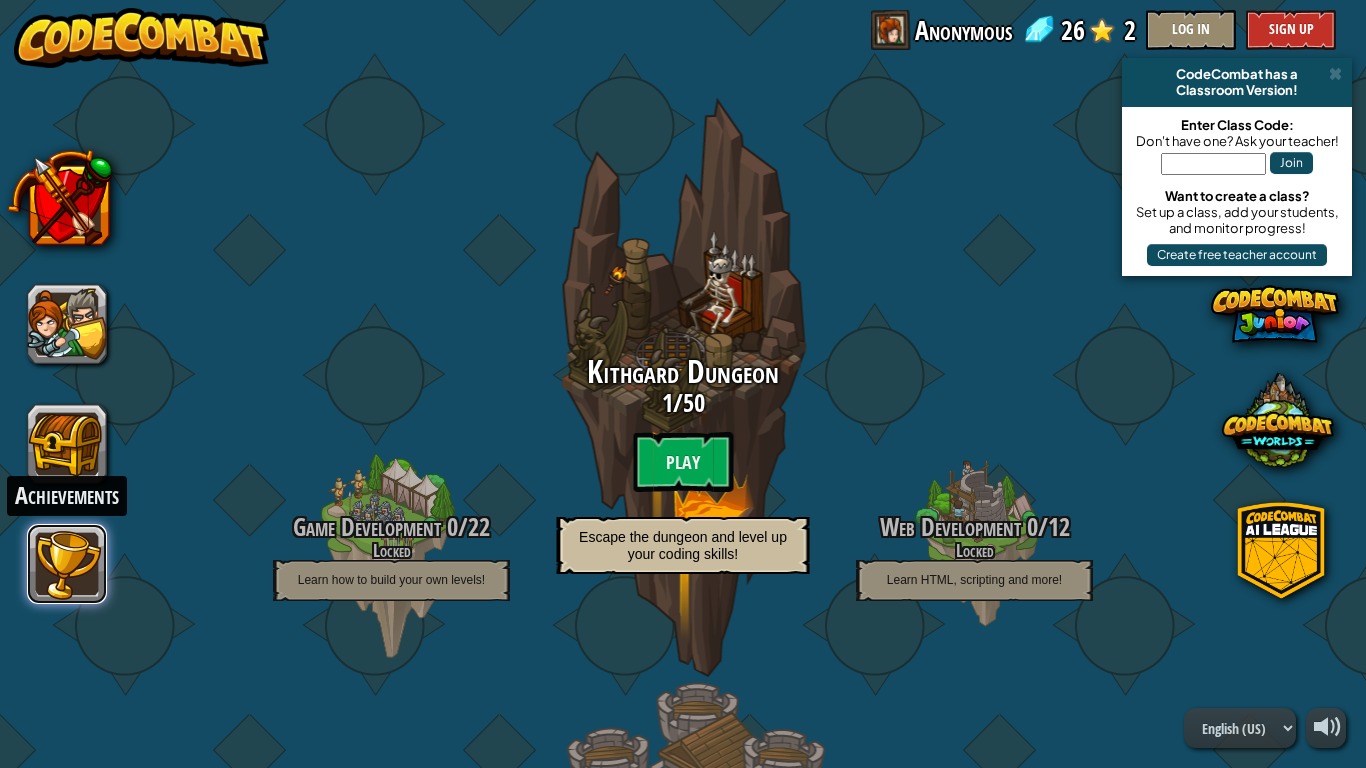 click at bounding box center (67, 564) 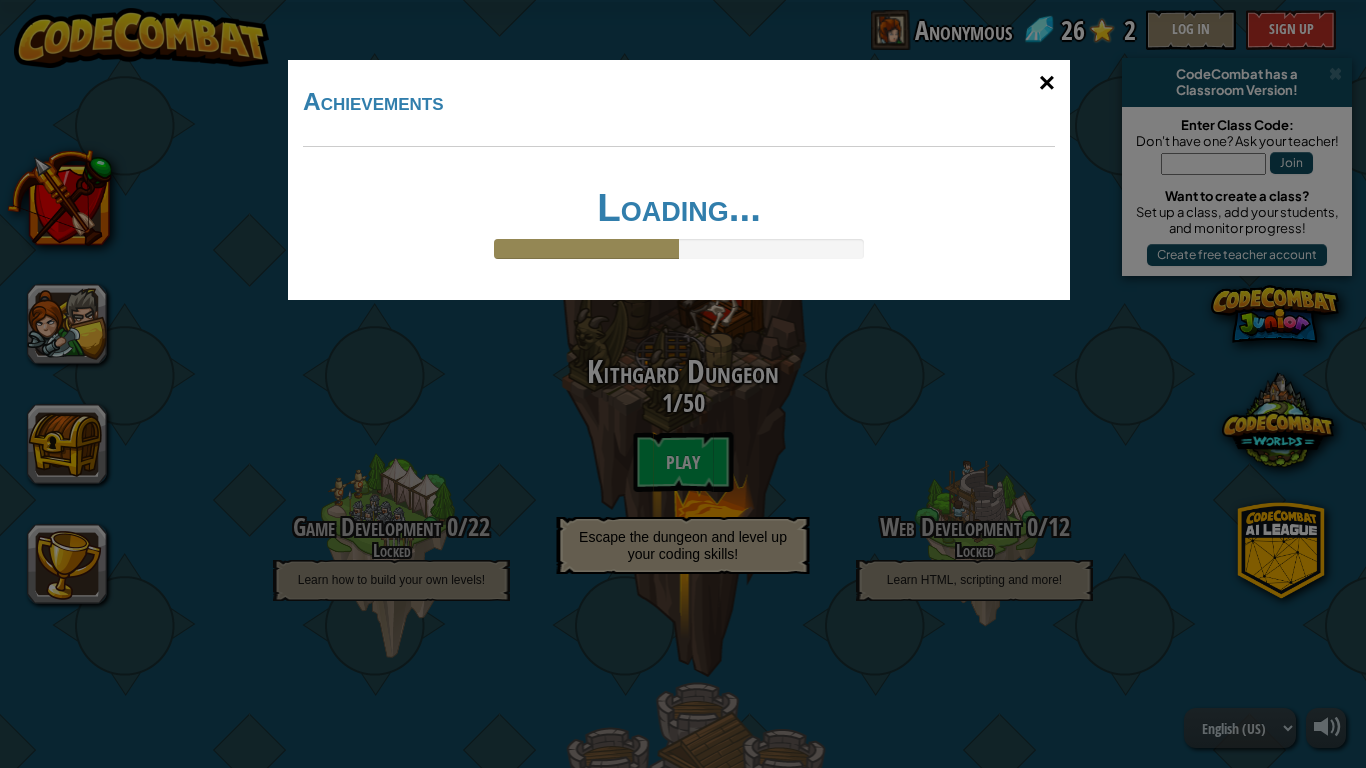 click on "×" at bounding box center (1047, 83) 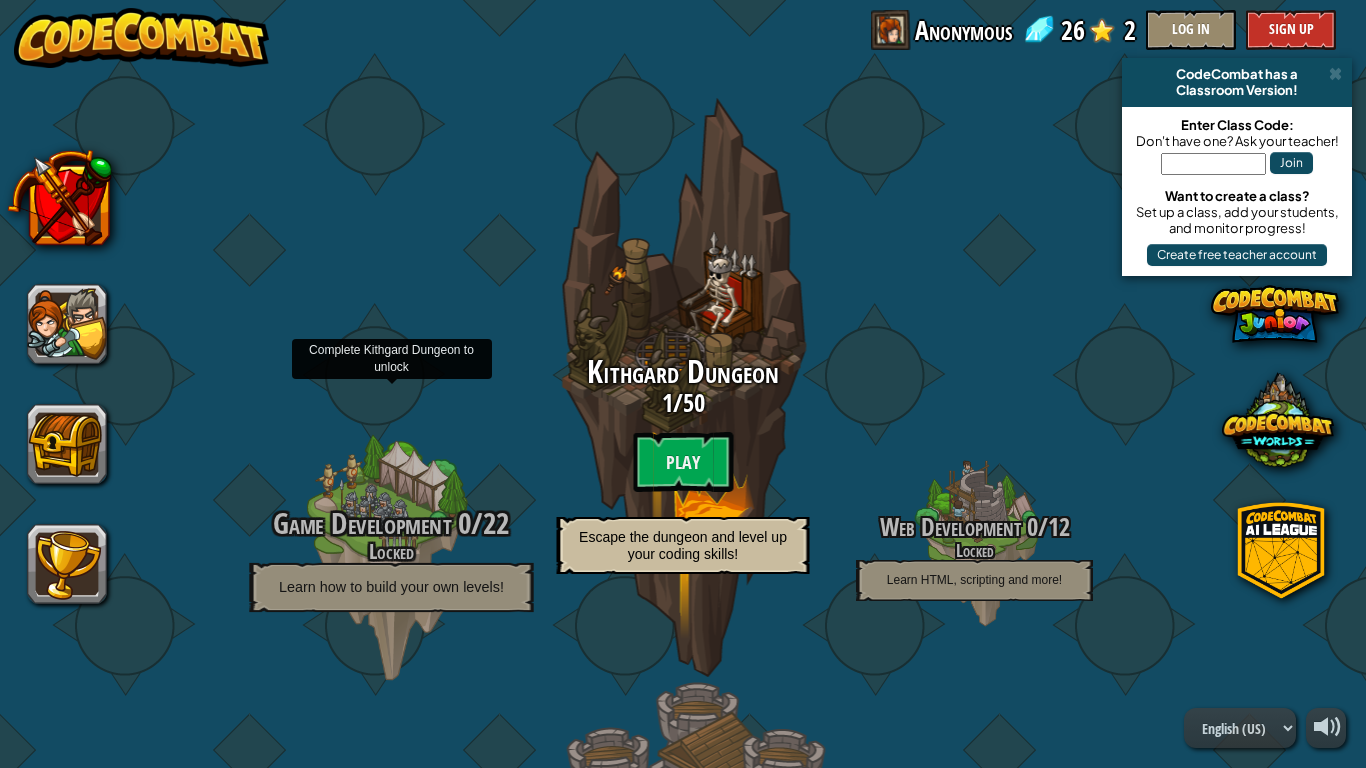 click at bounding box center (391, 545) 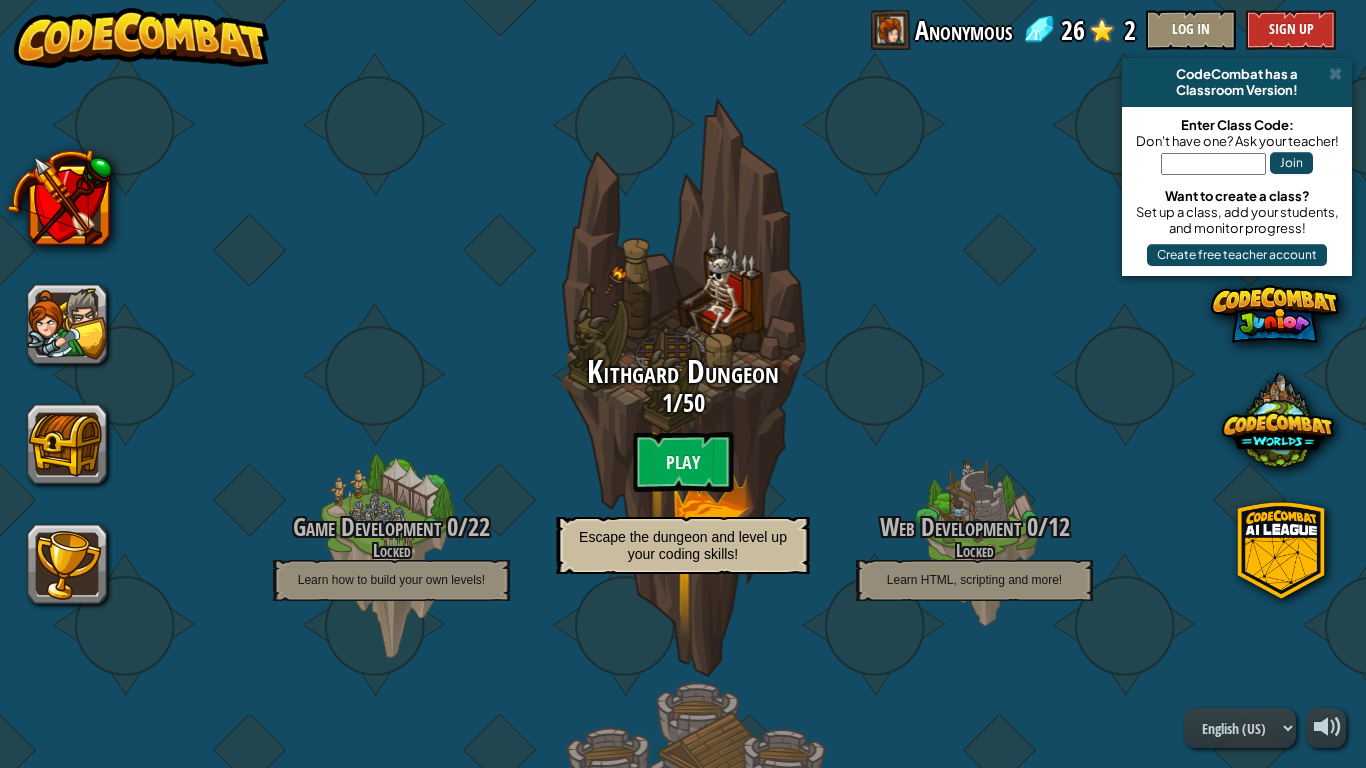 click on "Game Development 0 / 22 Locked Learn how to build your own levels! Kithgard Dungeon 1 / 50 Play Escape the dungeon and level up your coding skills! Web Development 0 / 12 Locked Learn HTML, scripting and more! Game Development 2 0 / 28 Locked Simple AI Scripting, Customizable Units and Goals Backwoods Forest 0 / 122 Locked Outsmart ogres in the forest with conditional logic and procedural thinking! Web Development 2 0 / 22 Locked Keep learning HTML, scripting and more! Game Development 3 0 / 11 Locked Learn how to make your own games! Sarven Desert 0 / 97 Locked Unlock the desert’s mysteries with mathematical calculations and complex conditions. Cloudrip Mountain 0 / 115 Locked Advance your coding skills by traversing treacherous peaks and data structures. Kelvintaph Glacier 0 / 48 Locked Use abstract data structures to solve the glacier’s coolest puzzles." at bounding box center (683, 1535) 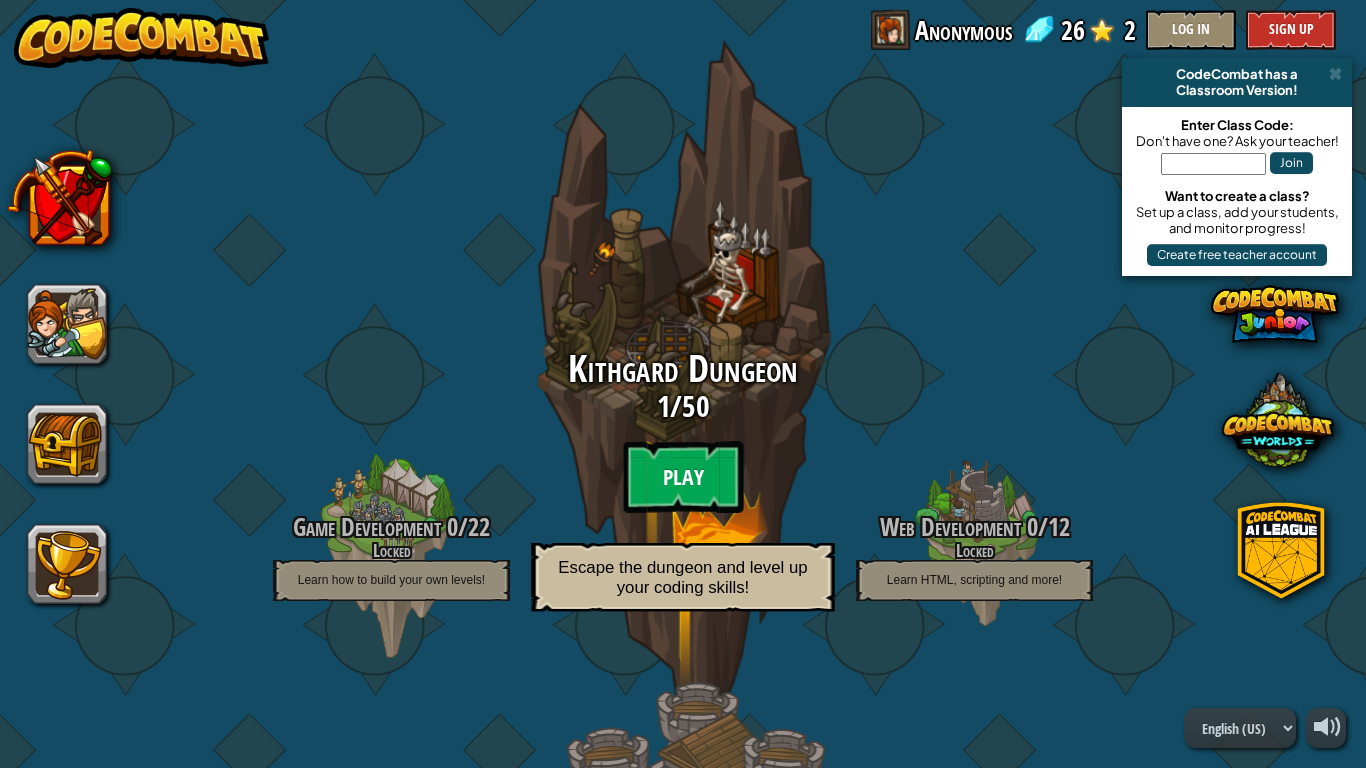 click on "Play" at bounding box center [683, 477] 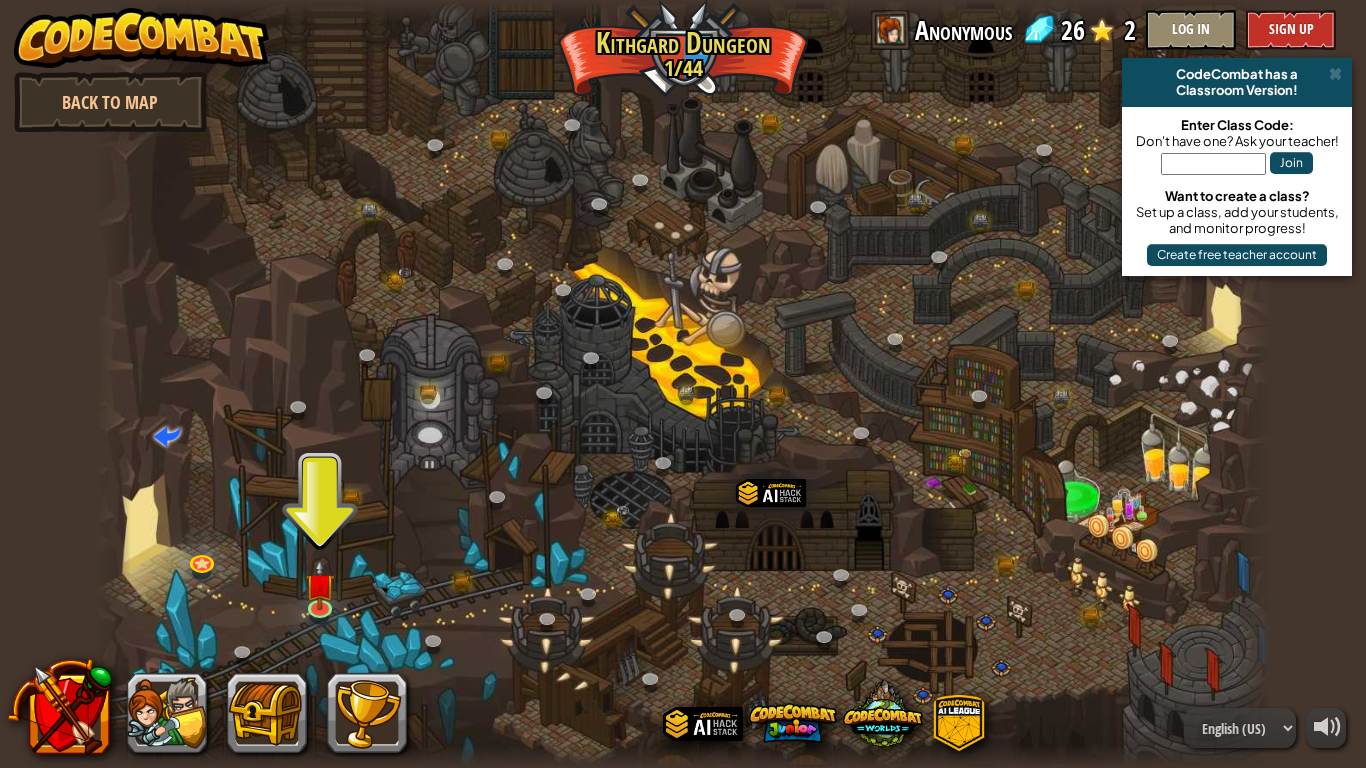 click at bounding box center (683, 384) 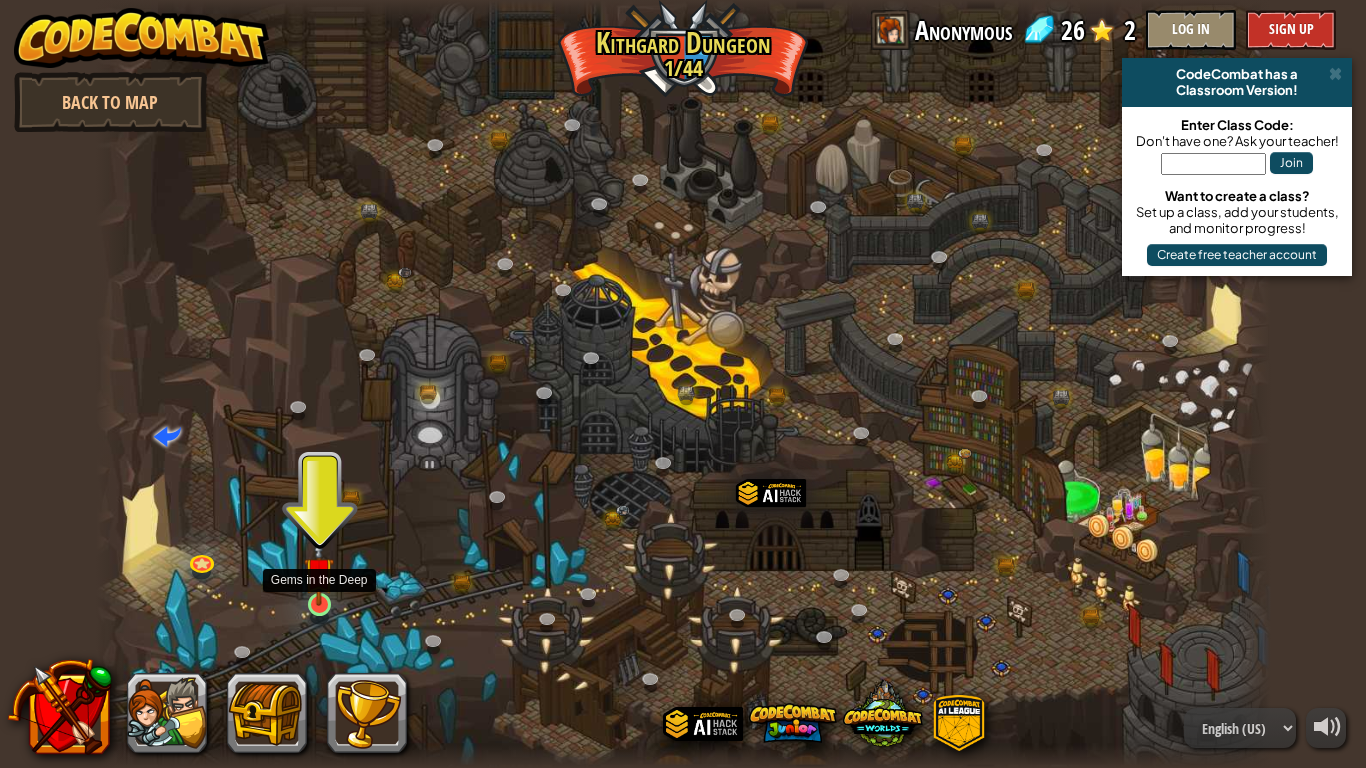 click at bounding box center (319, 572) 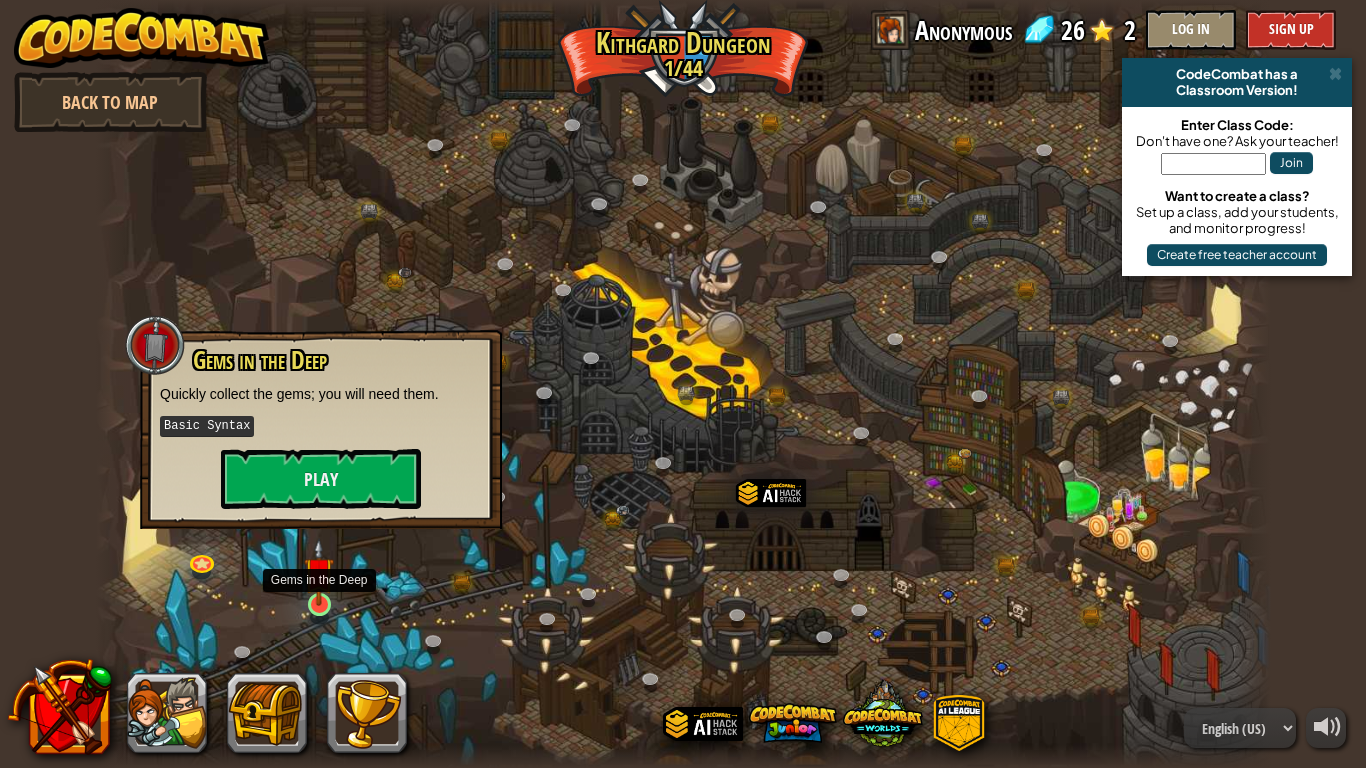 click at bounding box center [319, 572] 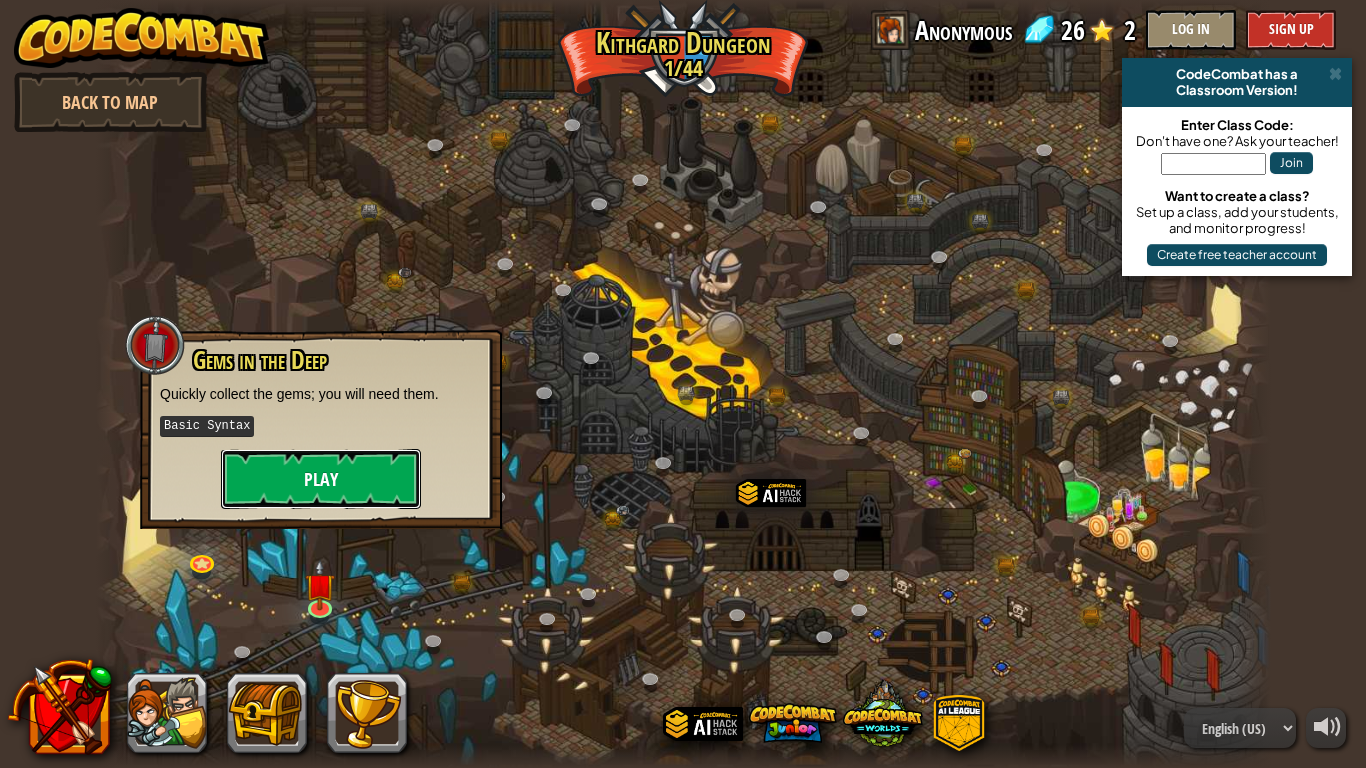 click on "Play" at bounding box center [321, 479] 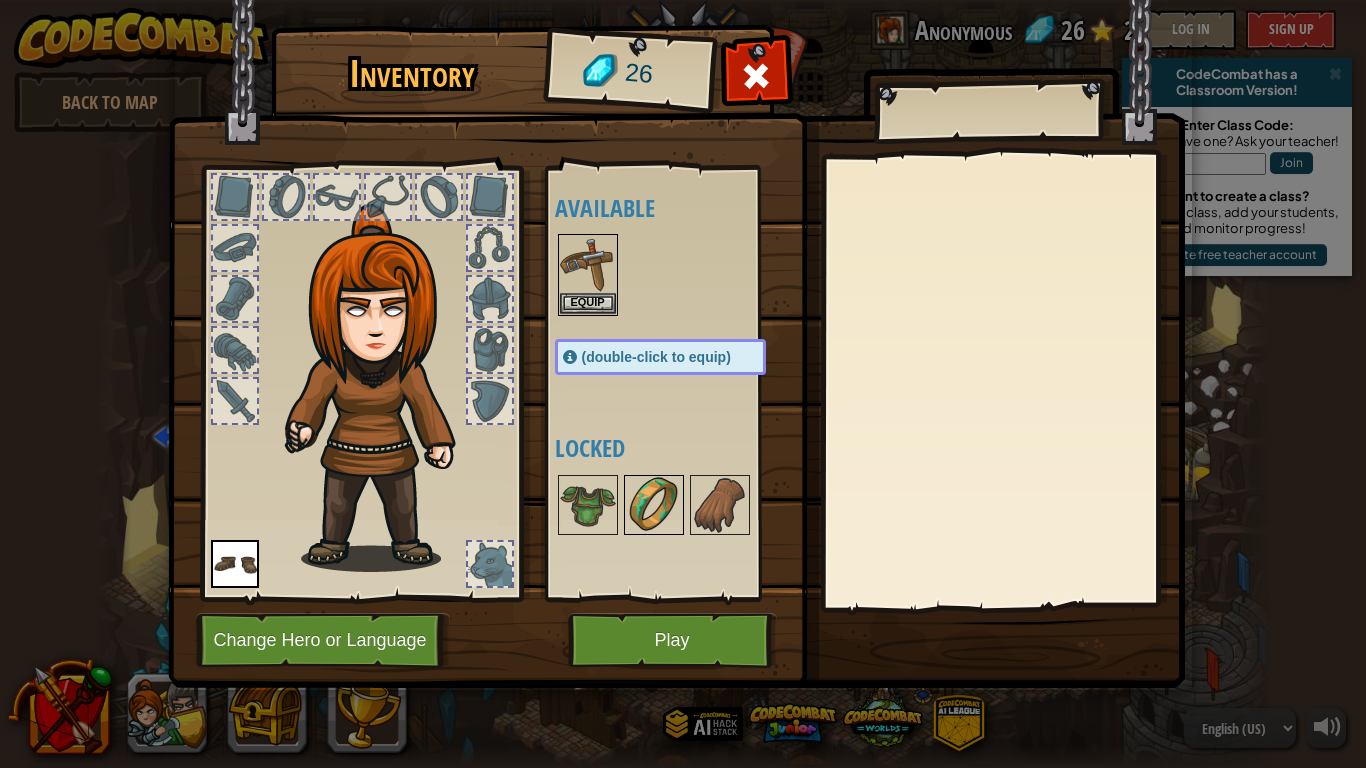 click at bounding box center [654, 505] 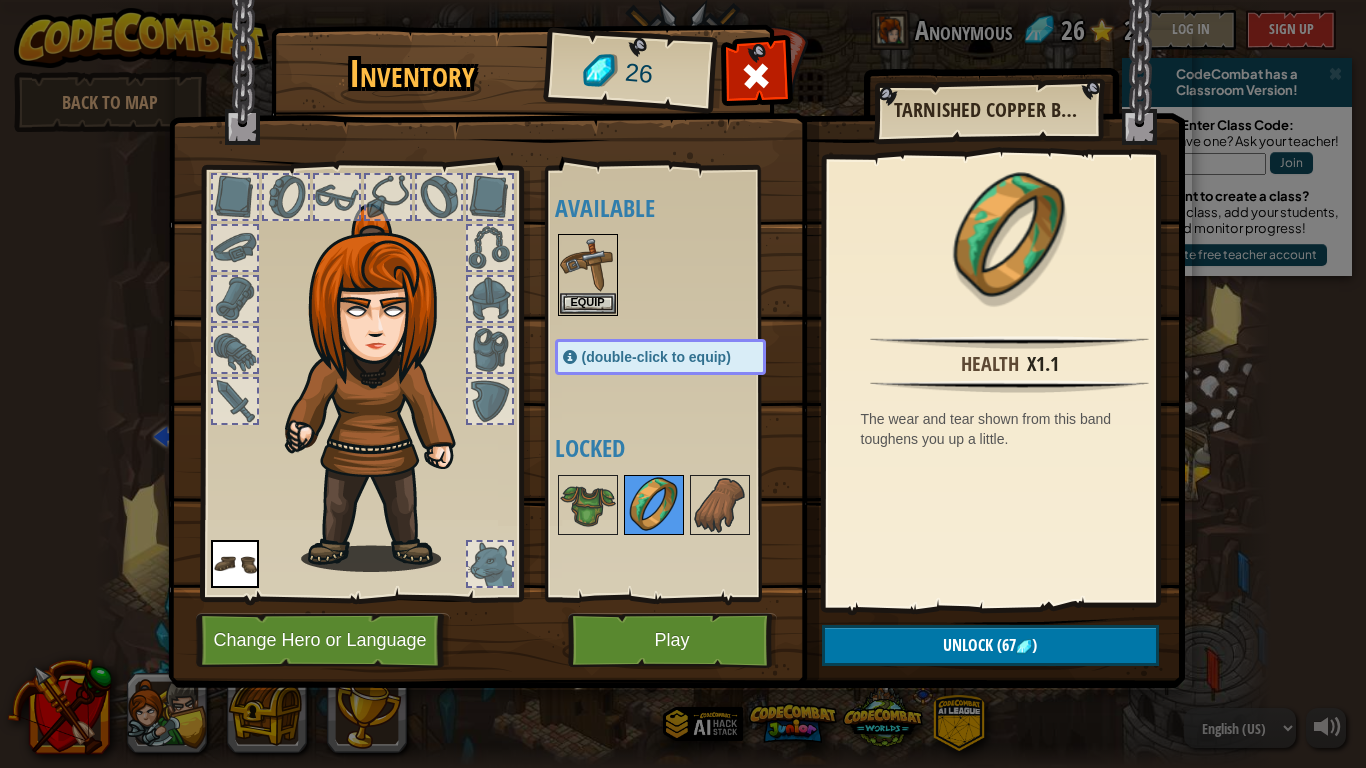 drag, startPoint x: 704, startPoint y: 487, endPoint x: 675, endPoint y: 488, distance: 29.017237 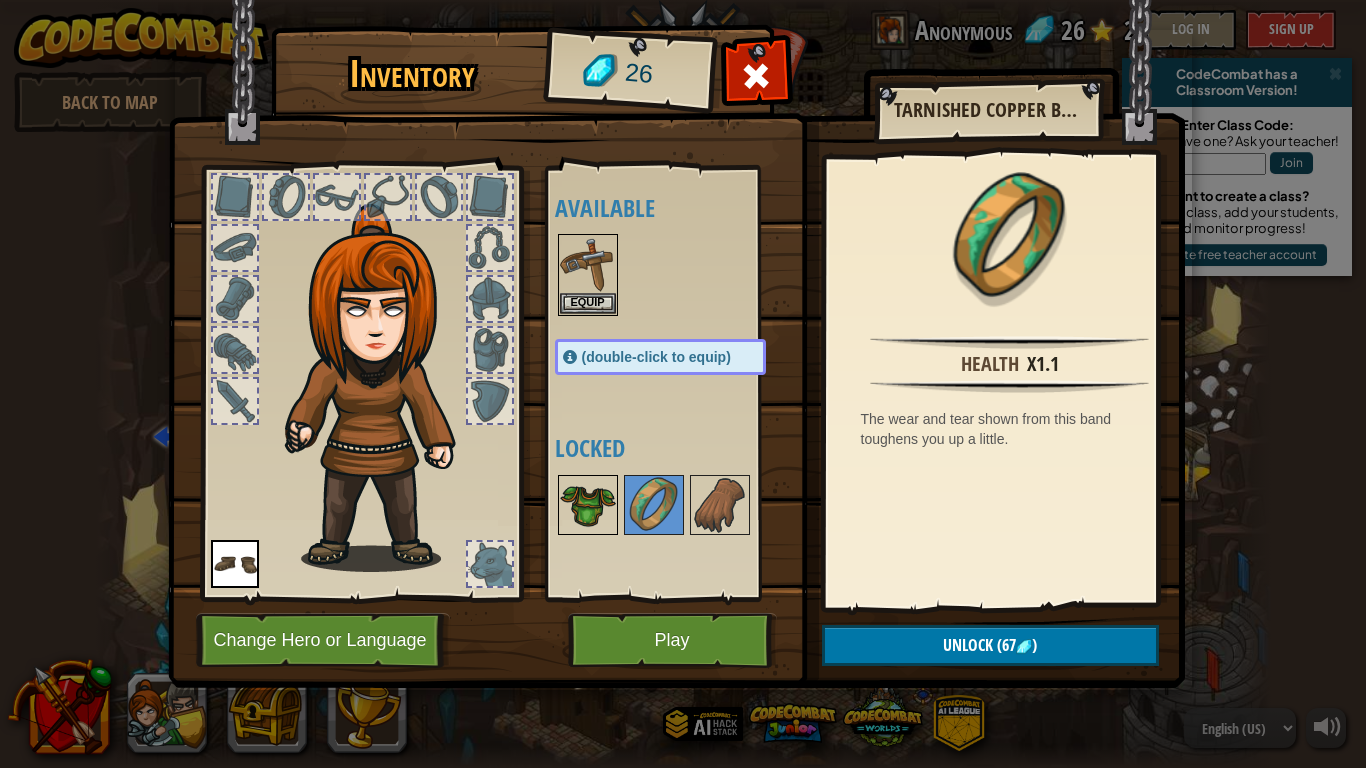 click at bounding box center [588, 505] 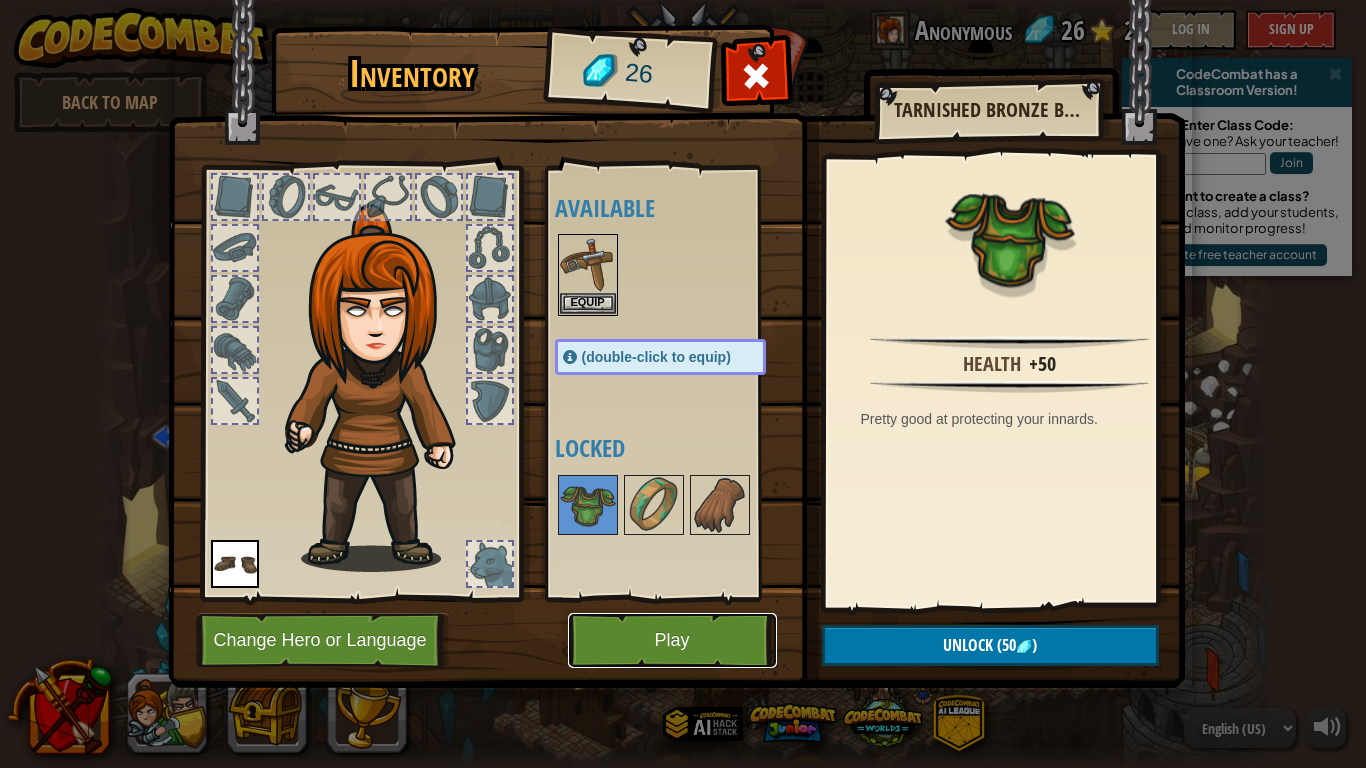 click on "Play" at bounding box center [672, 640] 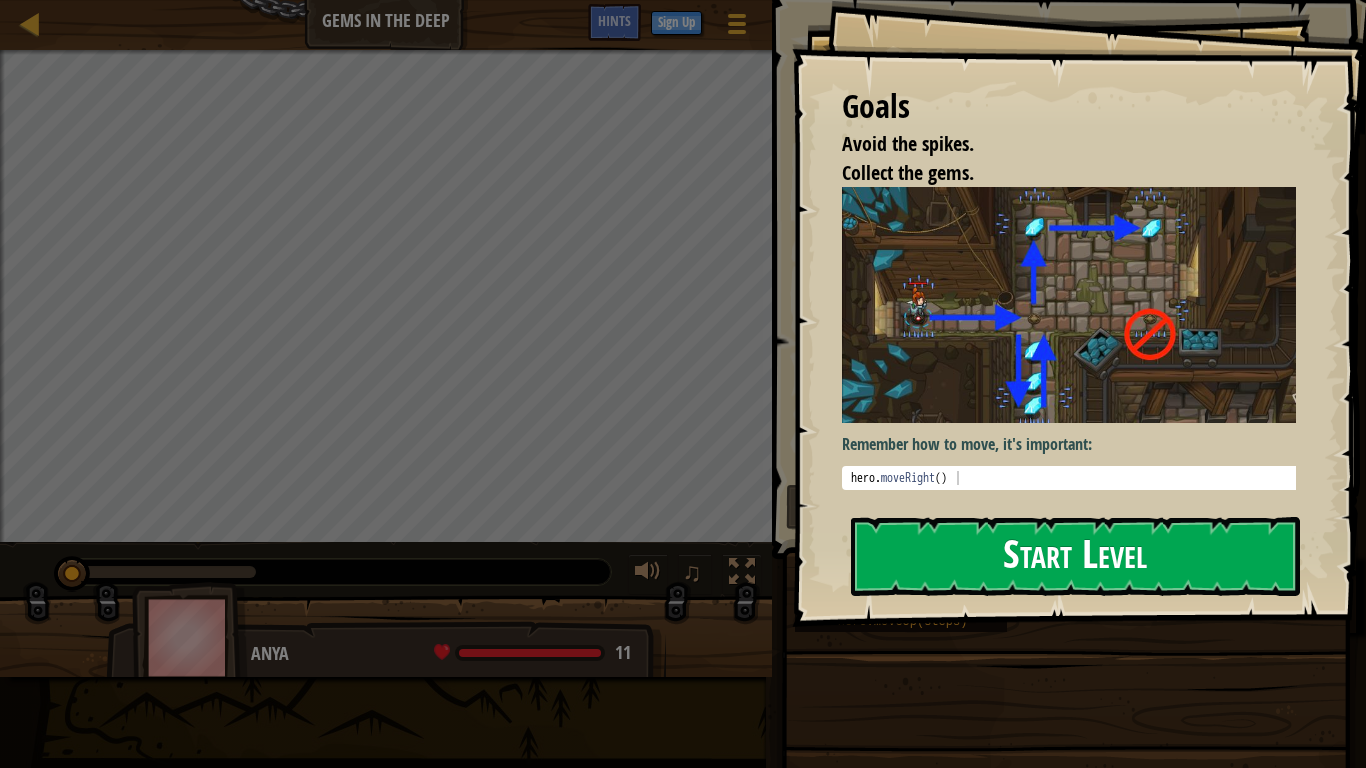click on "Start Level" at bounding box center (1075, 556) 